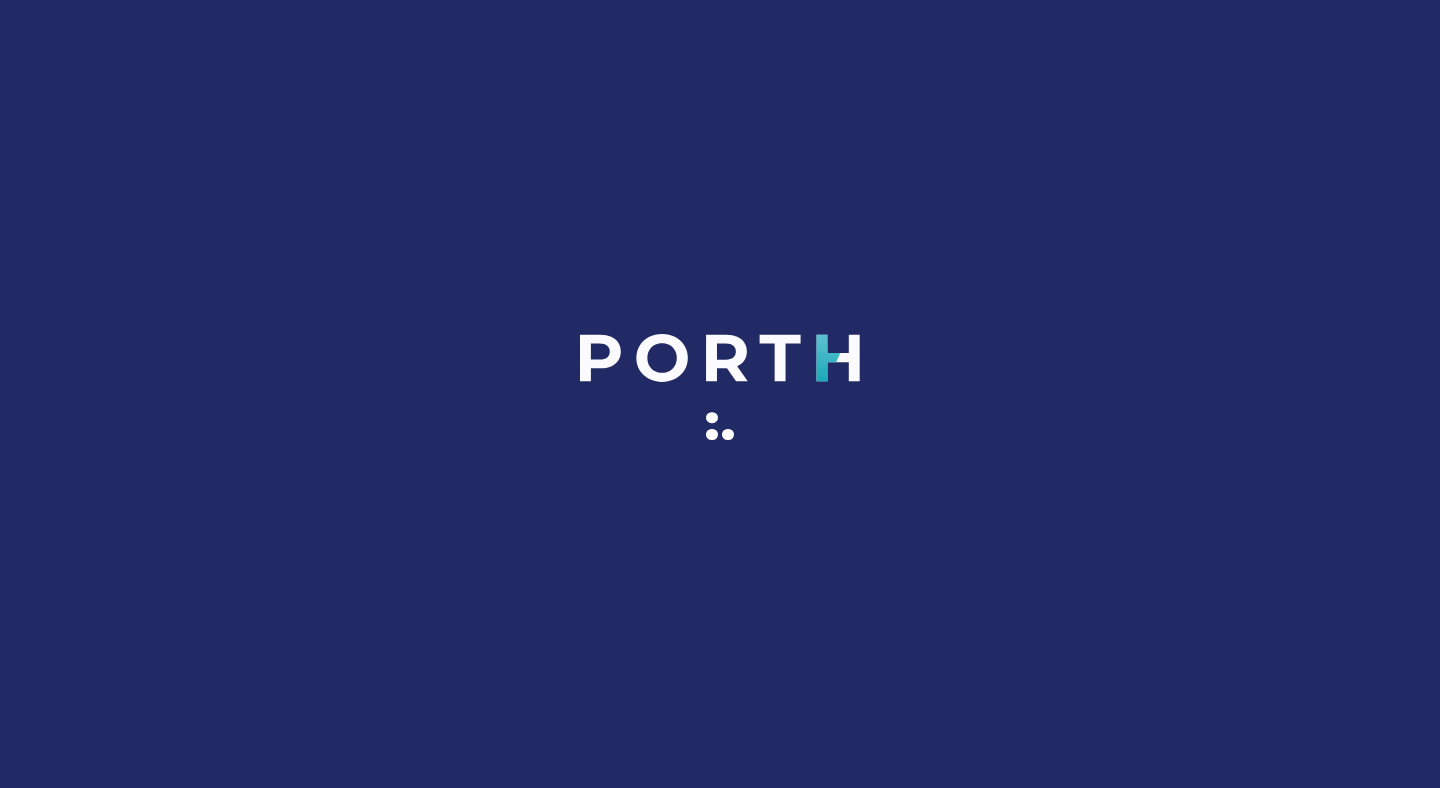 scroll, scrollTop: 0, scrollLeft: 0, axis: both 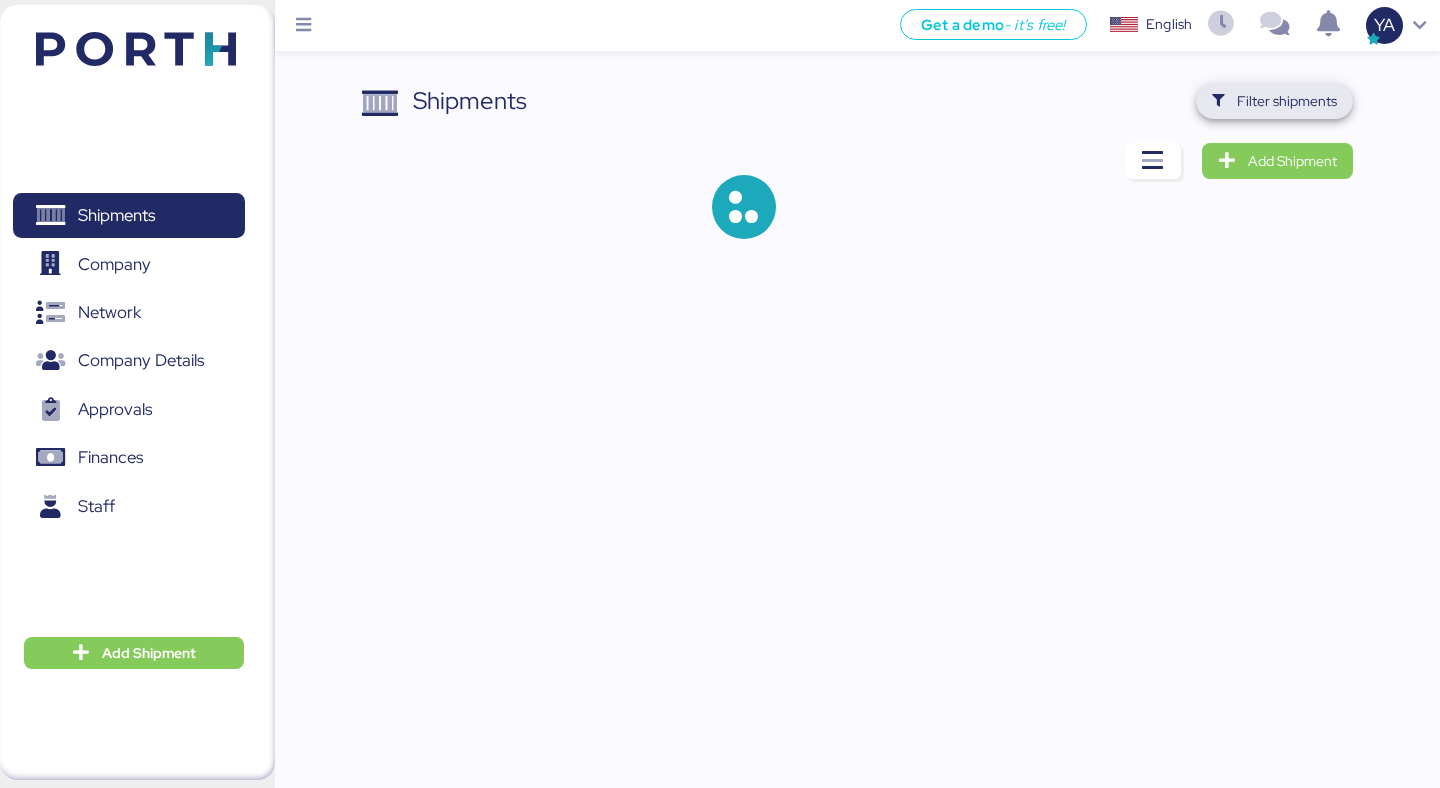 click on "Filter shipments" at bounding box center [1287, 101] 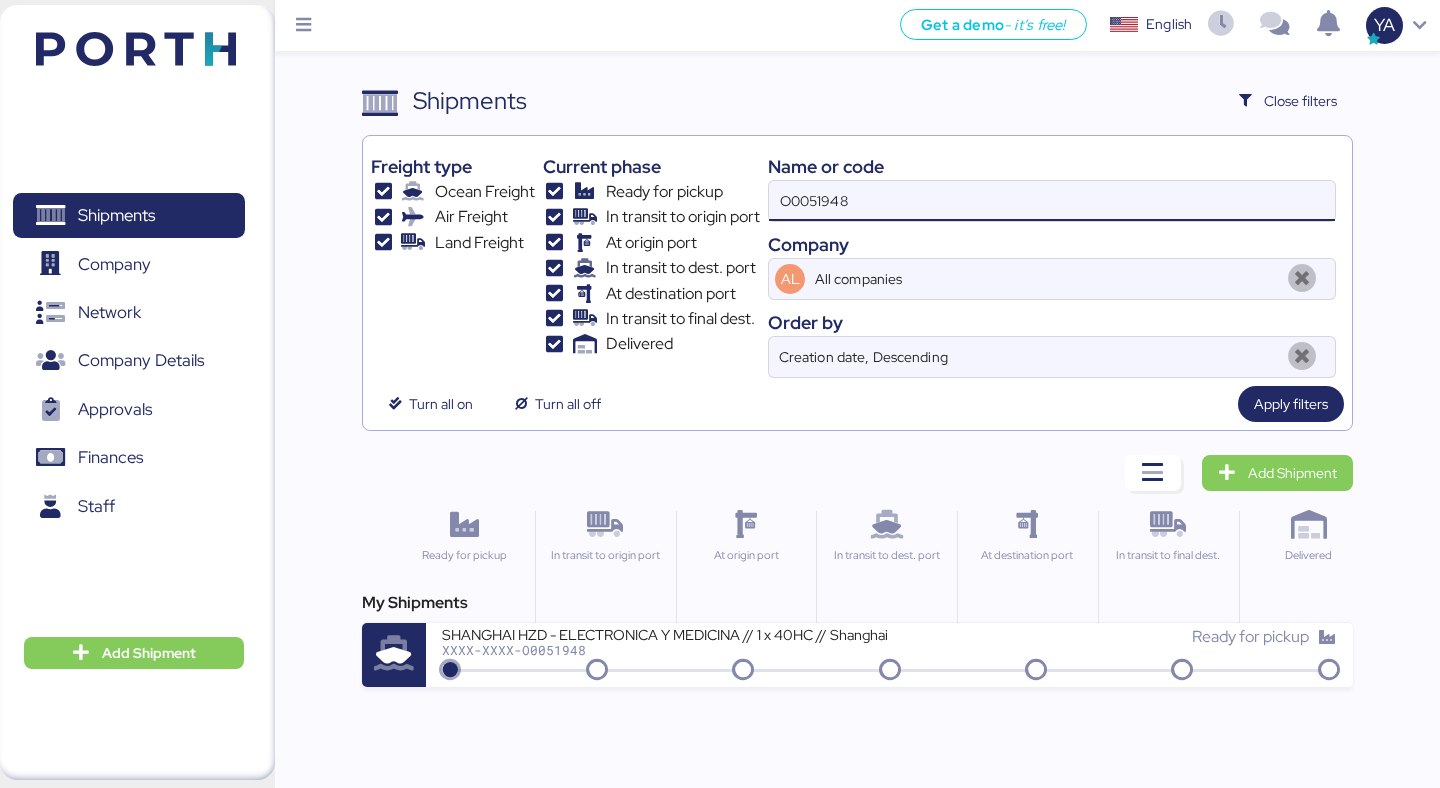 click on "O0051948" at bounding box center [1052, 201] 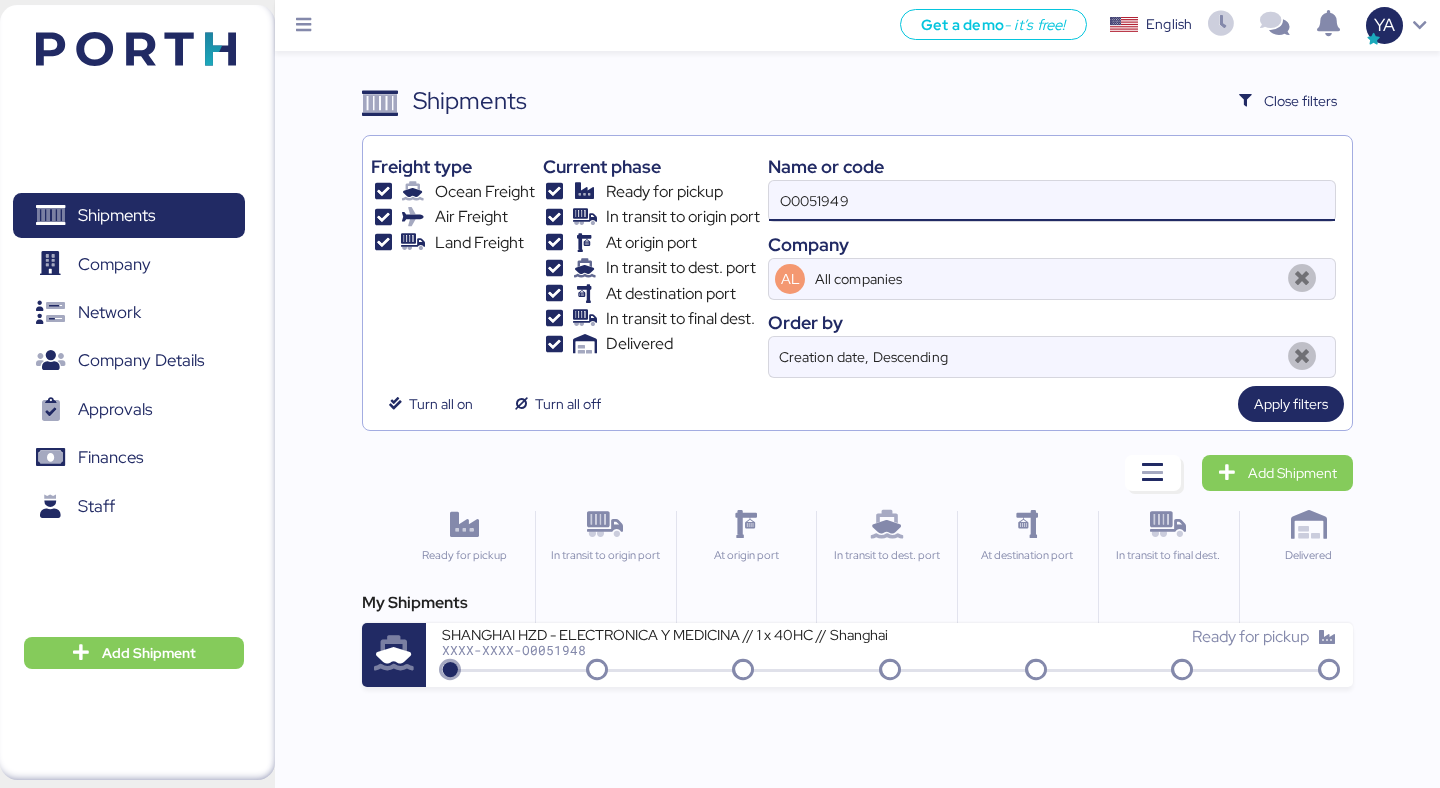 type on "O0051949" 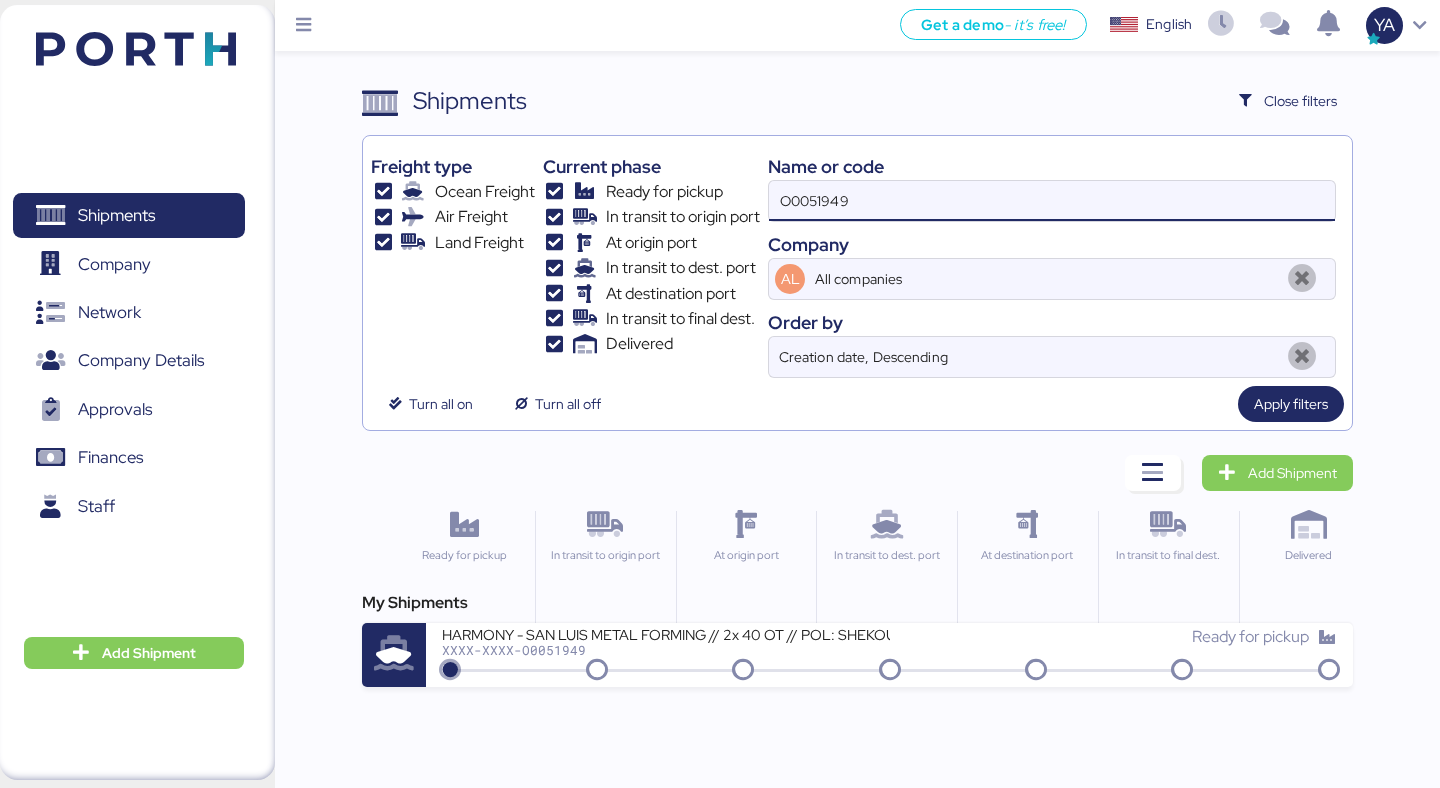 click on "My Shipments" at bounding box center (857, 603) 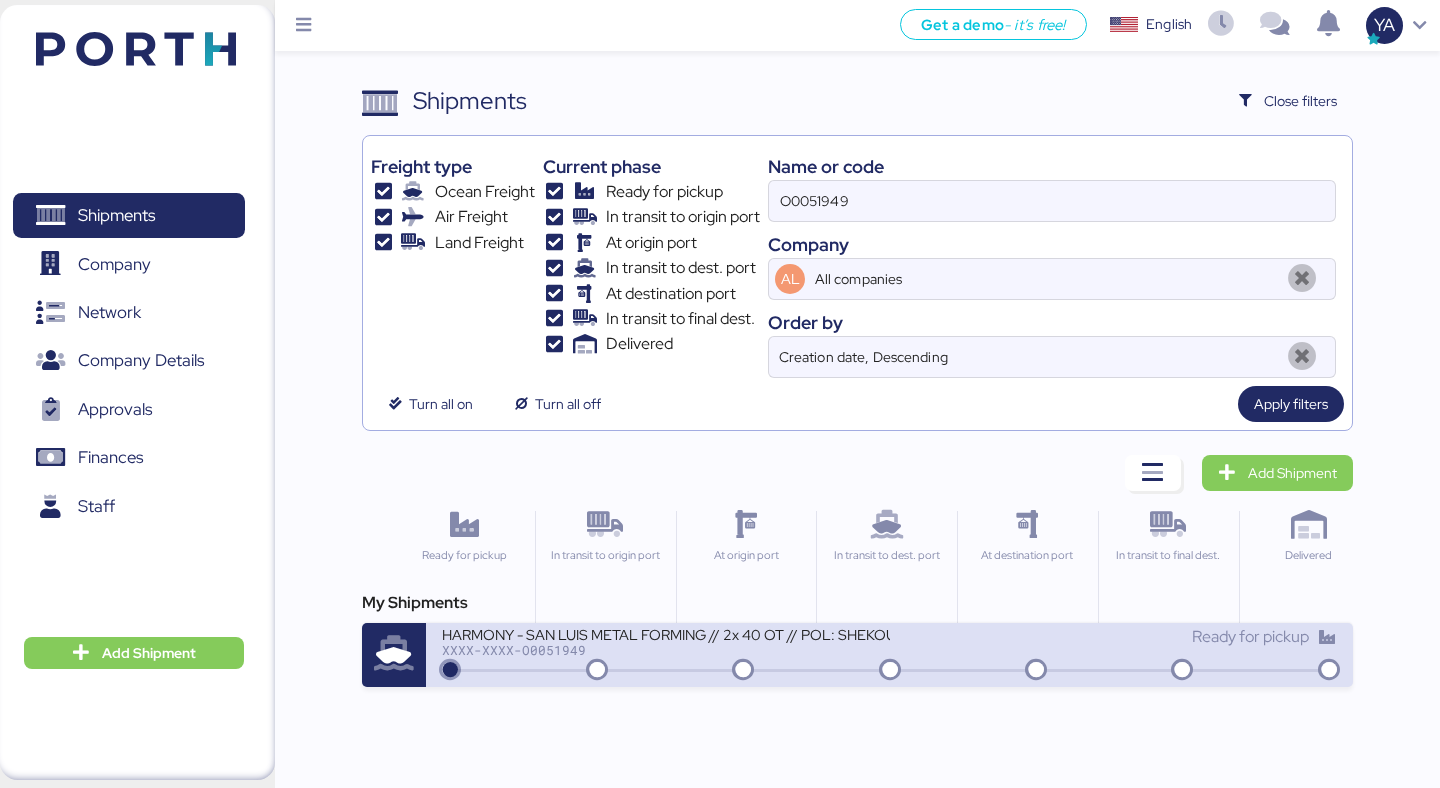 click on "HARMONY - SAN LUIS METAL FORMING // 2x 40 OT // POL: SHEKOU - POD: MANZANILLO // HBL: HSS1443 MBL: 2760825140" at bounding box center [665, 633] 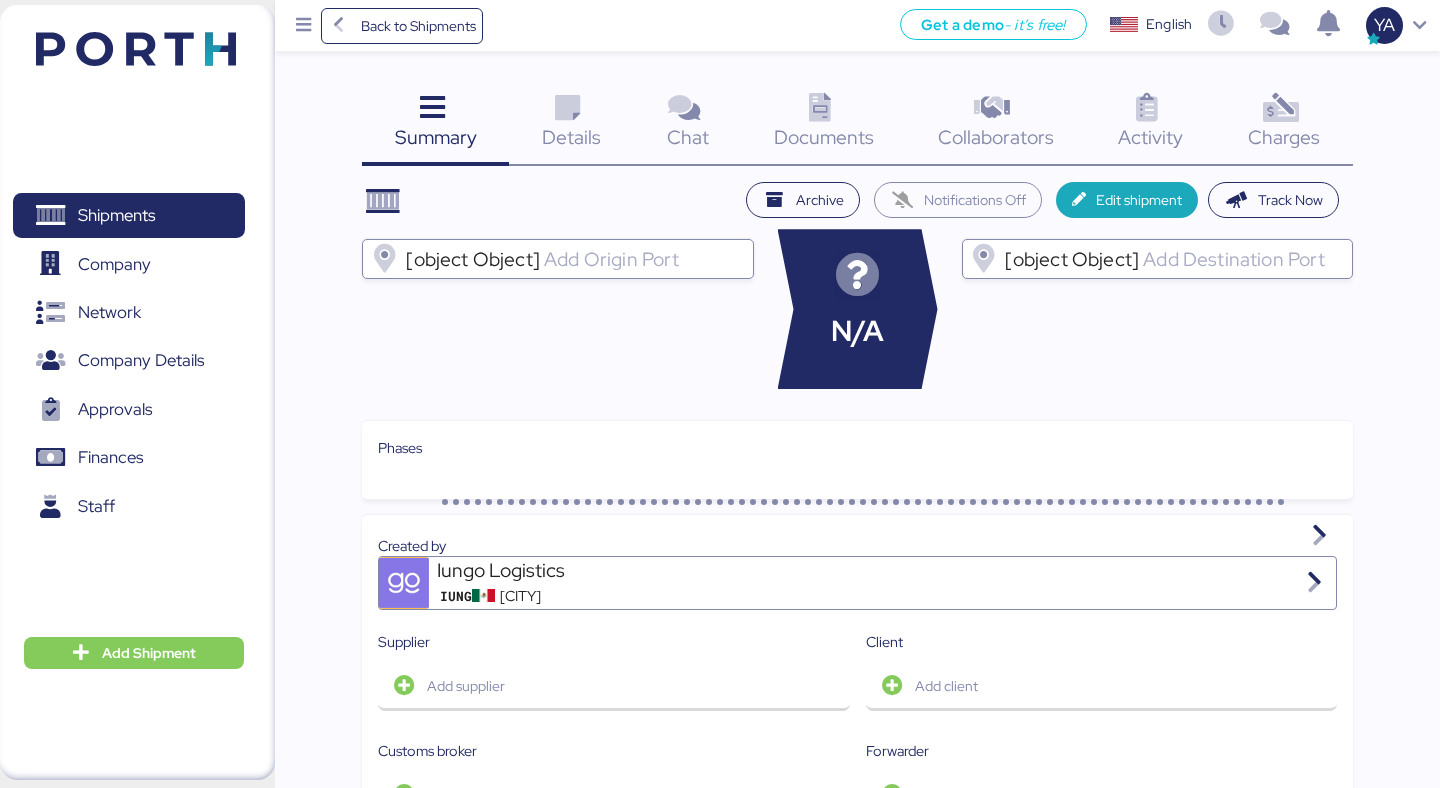 click on "Charges" at bounding box center [1284, 137] 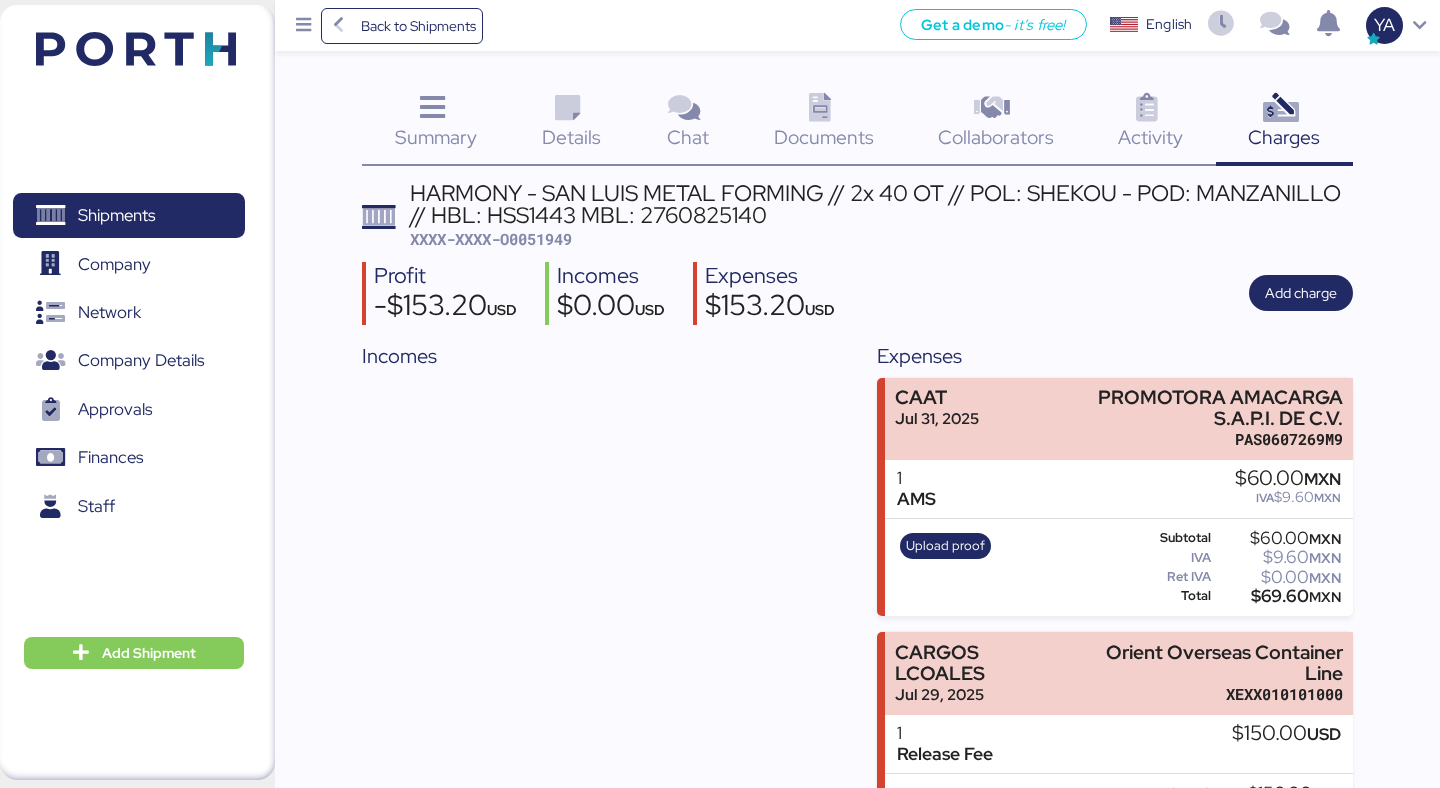 scroll, scrollTop: 99, scrollLeft: 0, axis: vertical 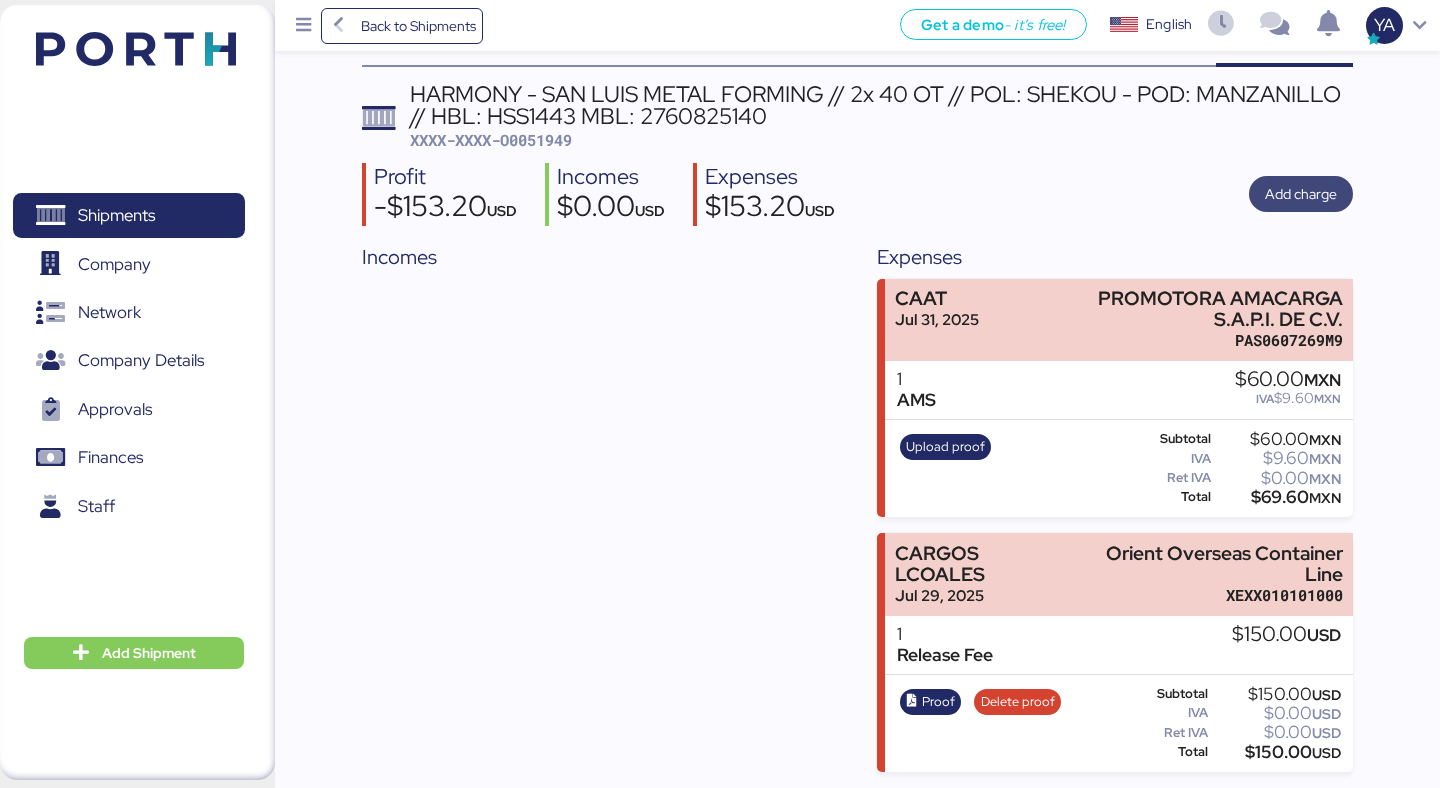click on "Add charge" at bounding box center (1301, 194) 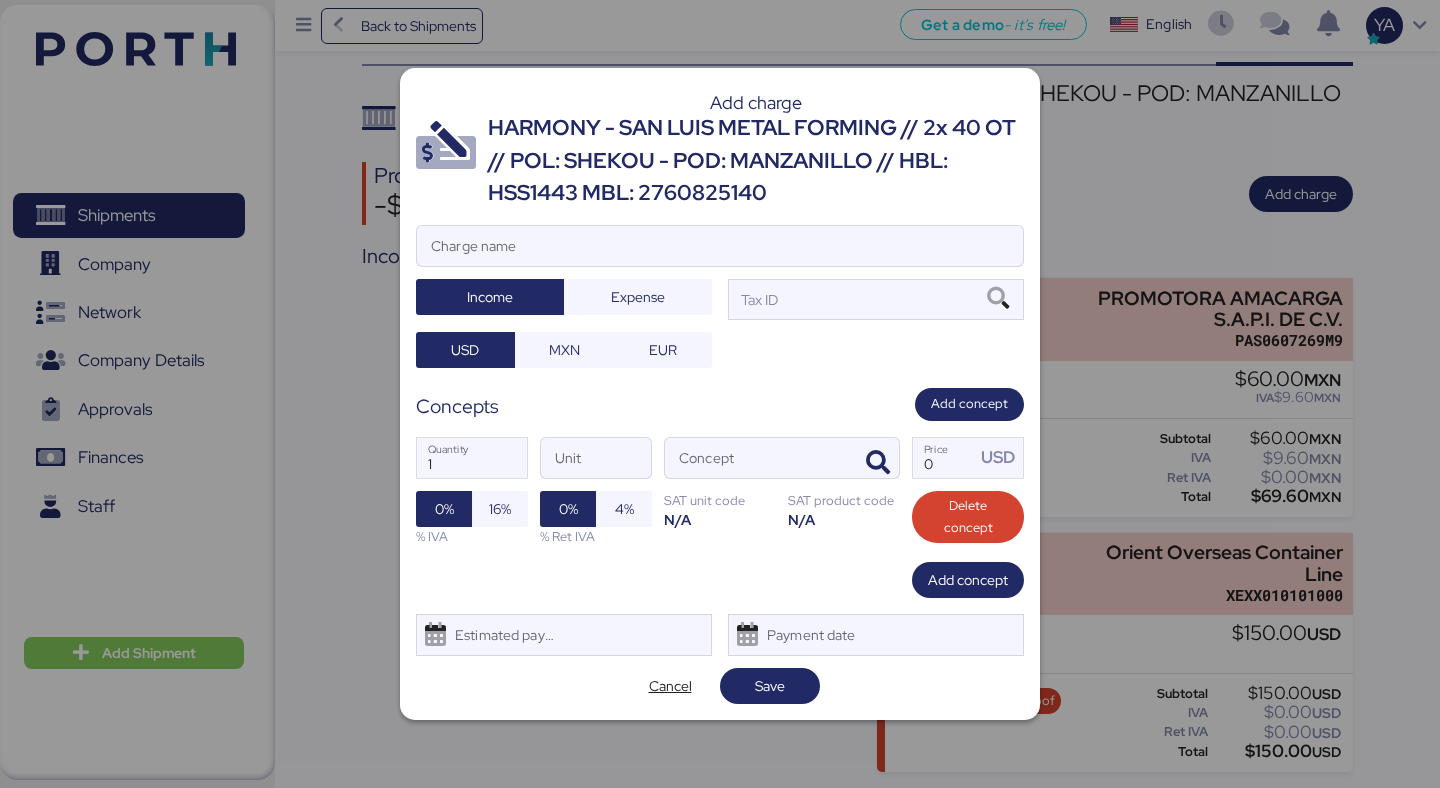 scroll, scrollTop: 0, scrollLeft: 0, axis: both 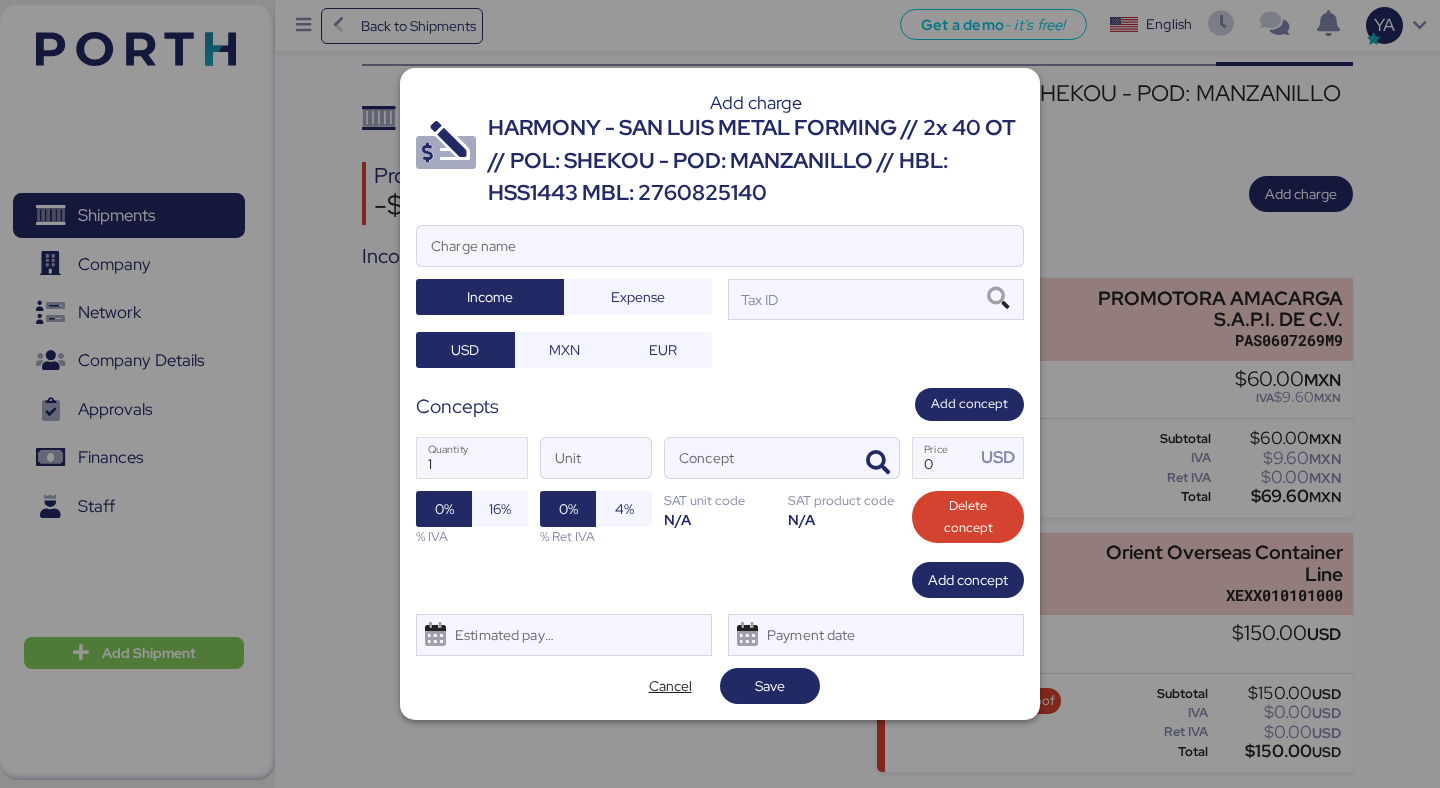 click on "HARMONY - SAN LUIS METAL FORMING // 2x 40 OT // POL: SHEKOU - POD: MANZANILLO // HBL: HSS1443 MBL: 2760825140" at bounding box center (756, 160) 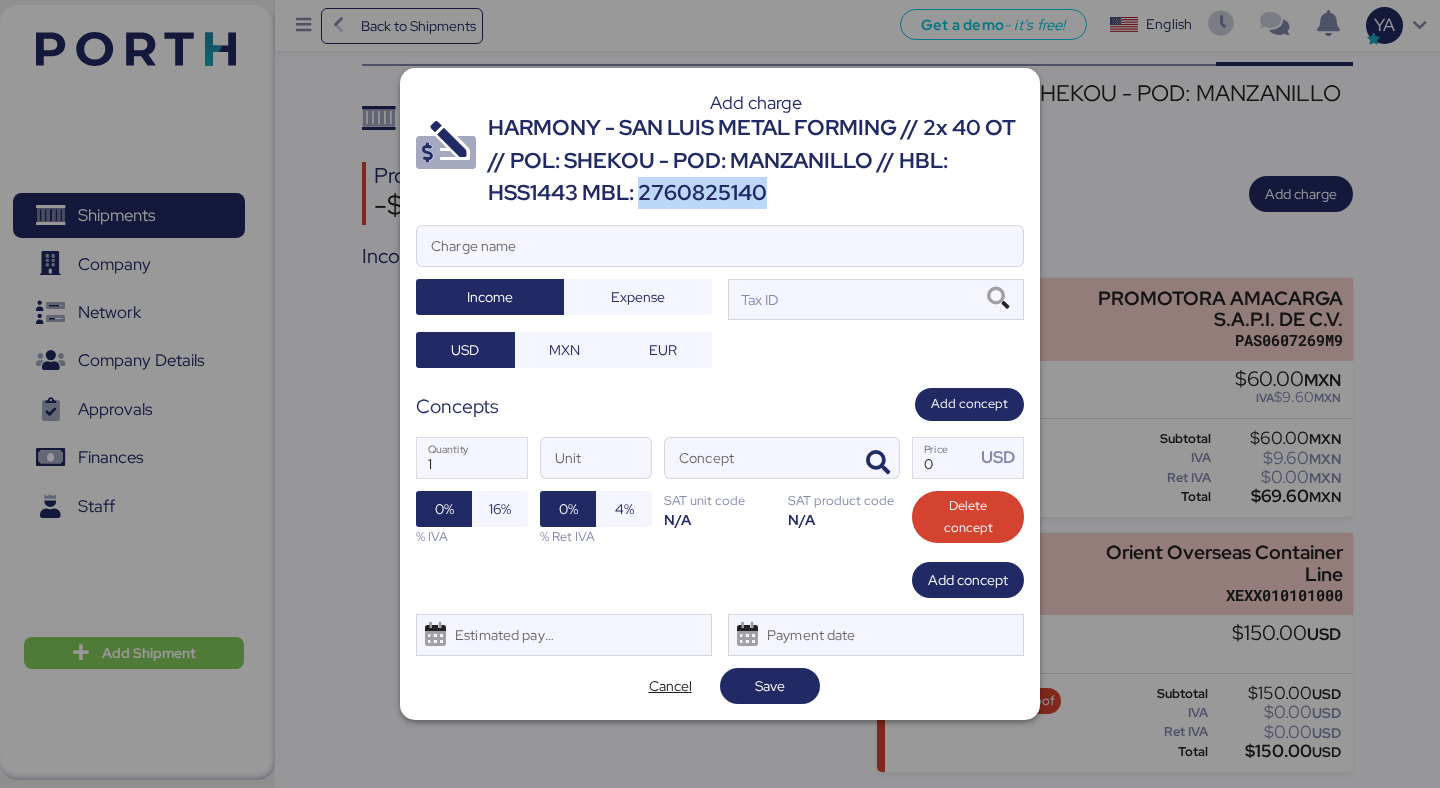 click on "HARMONY - SAN LUIS METAL FORMING // 2x 40 OT // POL: SHEKOU - POD: MANZANILLO // HBL: HSS1443 MBL: 2760825140" at bounding box center (756, 160) 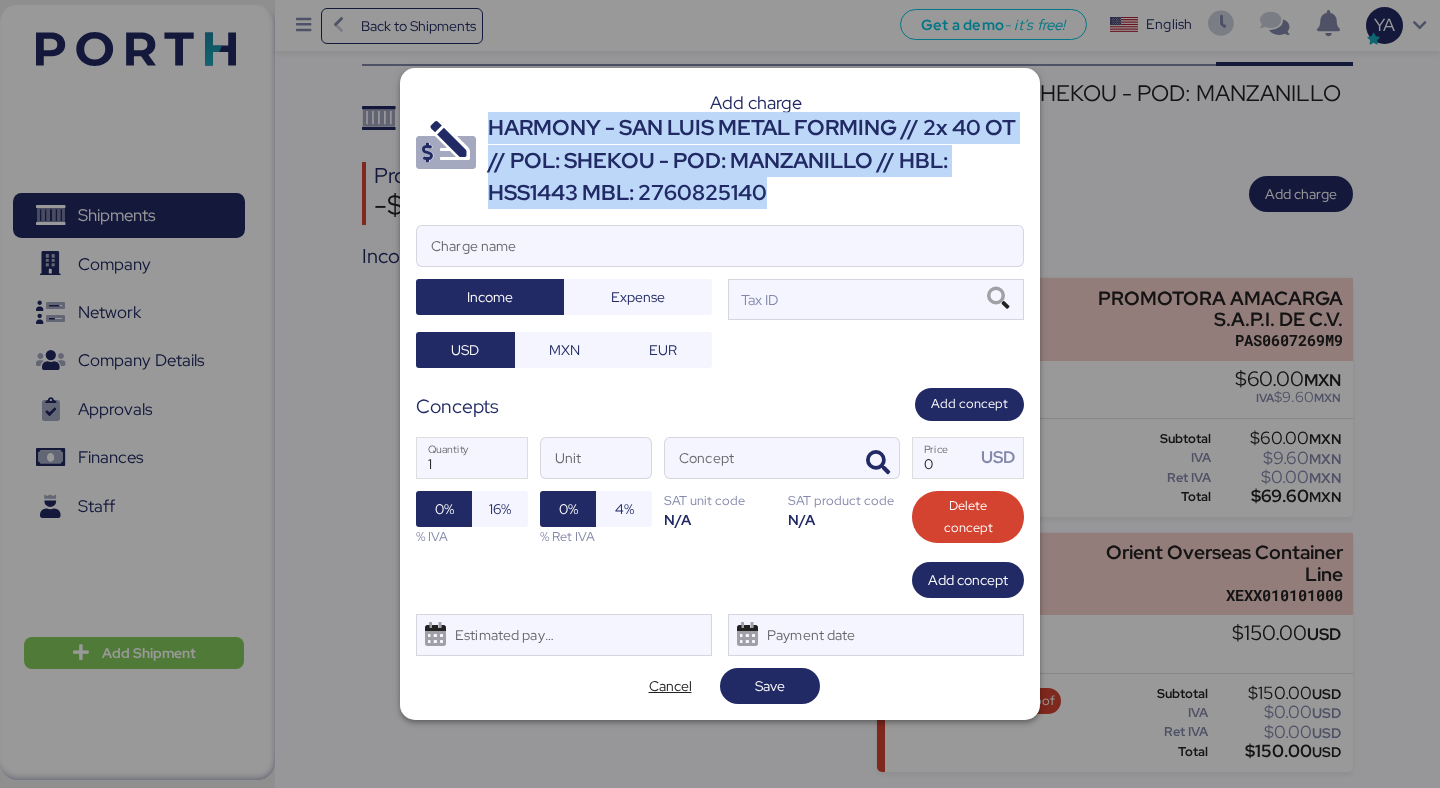 click on "HARMONY - SAN LUIS METAL FORMING // 2x 40 OT // POL: SHEKOU - POD: MANZANILLO // HBL: HSS1443 MBL: 2760825140" at bounding box center [756, 160] 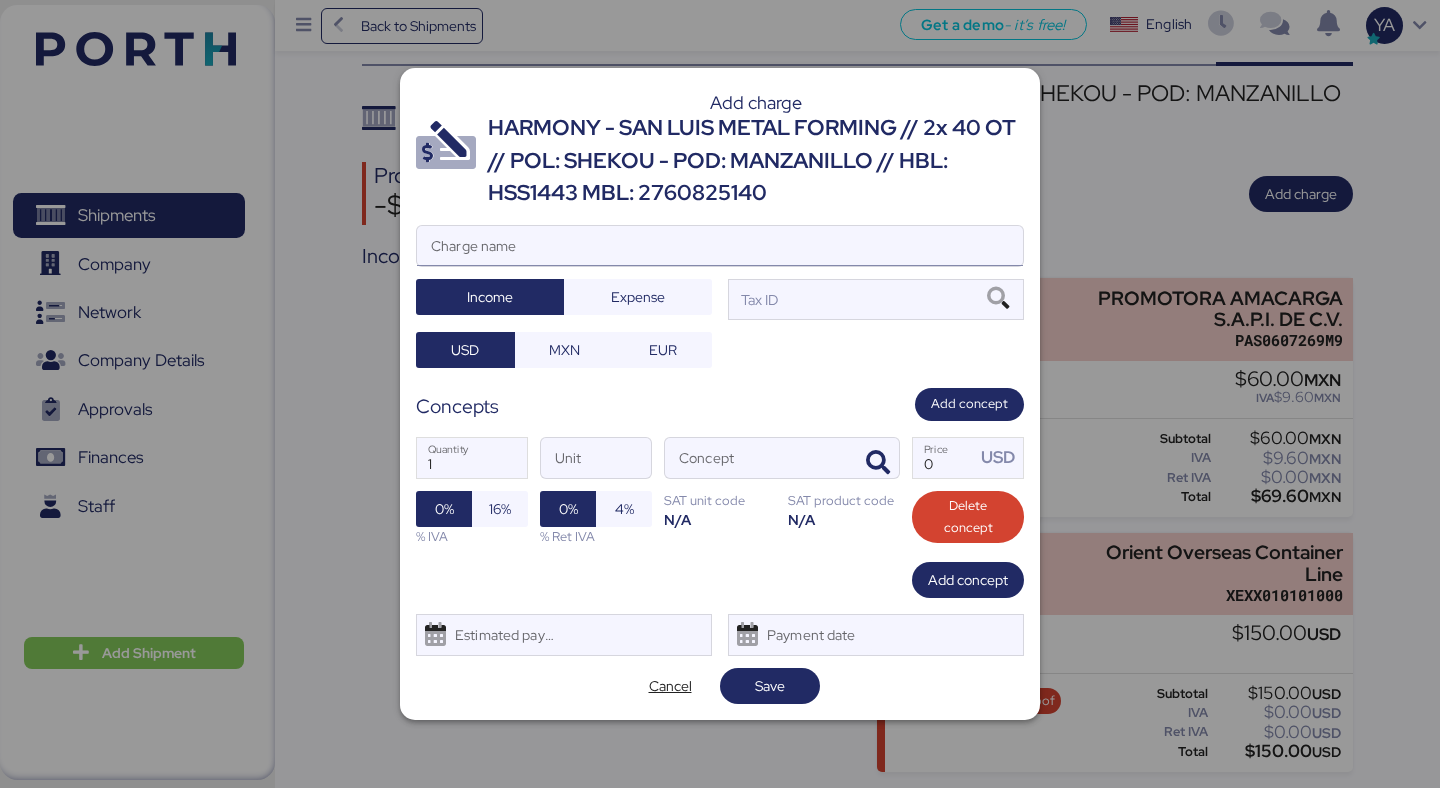 click on "Charge name" at bounding box center (720, 246) 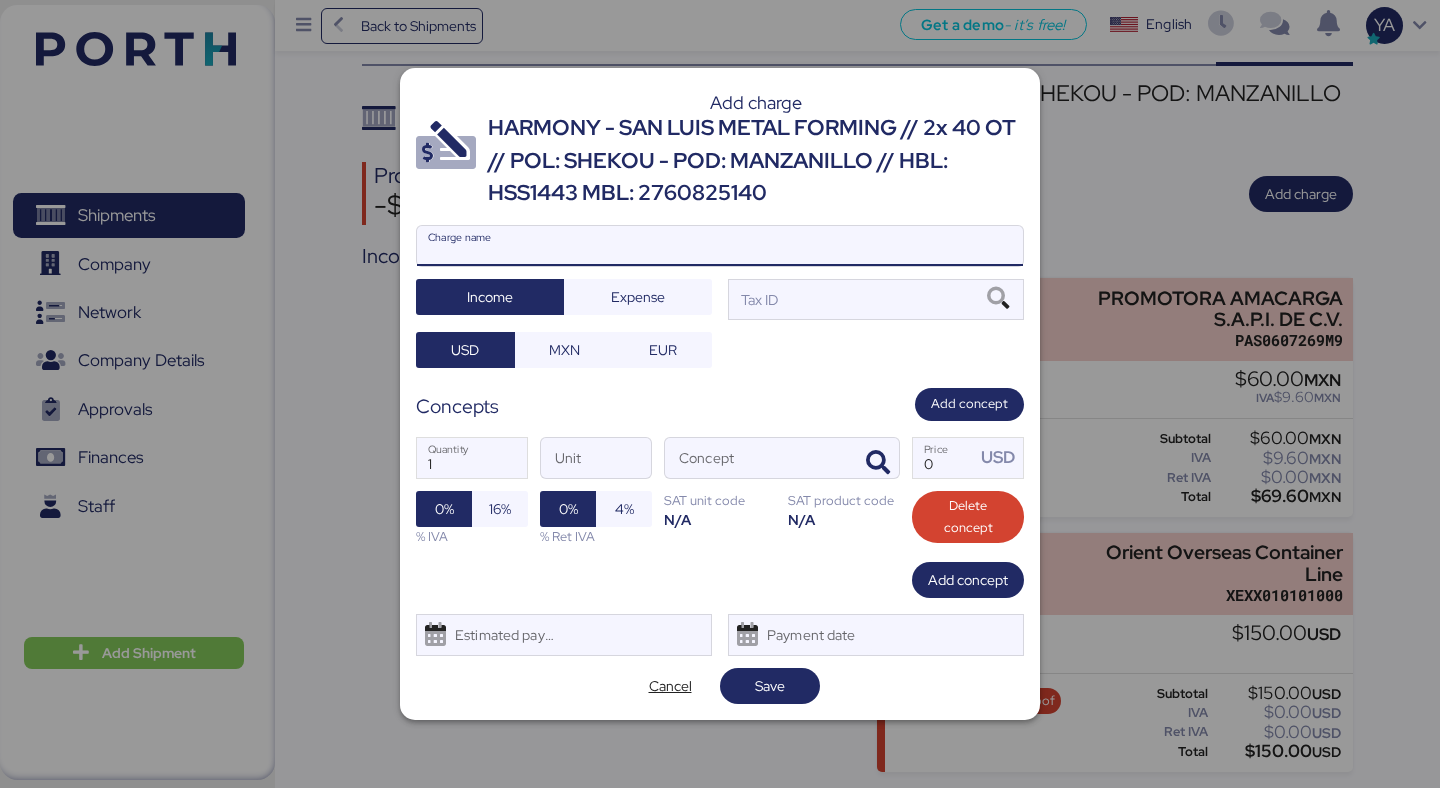 paste on "HARMONY - SAN LUIS METAL FORMING // 2x 40 OT // POL: SHEKOU - POD: MANZANILLO // HBL: HSS1443 MBL: 2760825140" 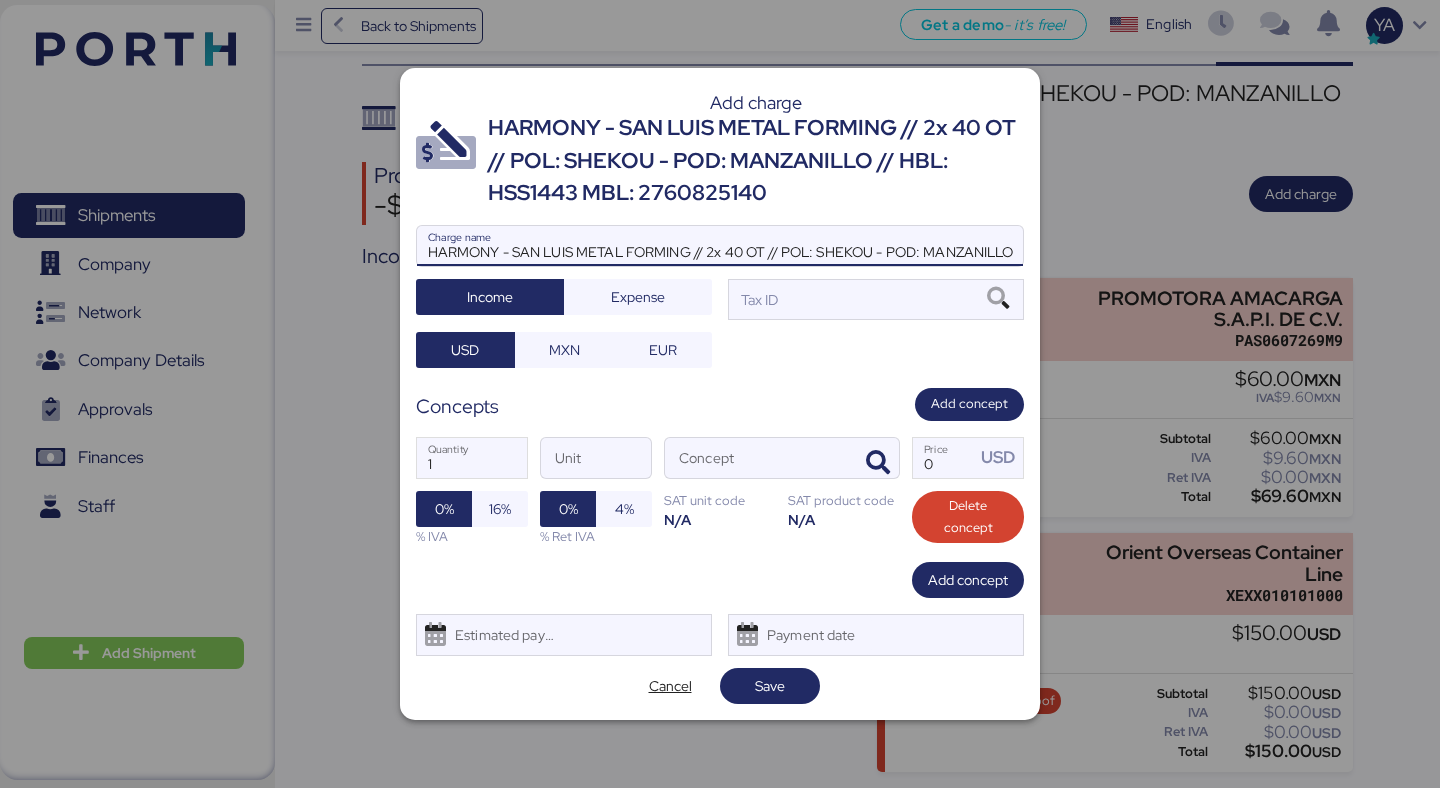 scroll, scrollTop: 0, scrollLeft: 237, axis: horizontal 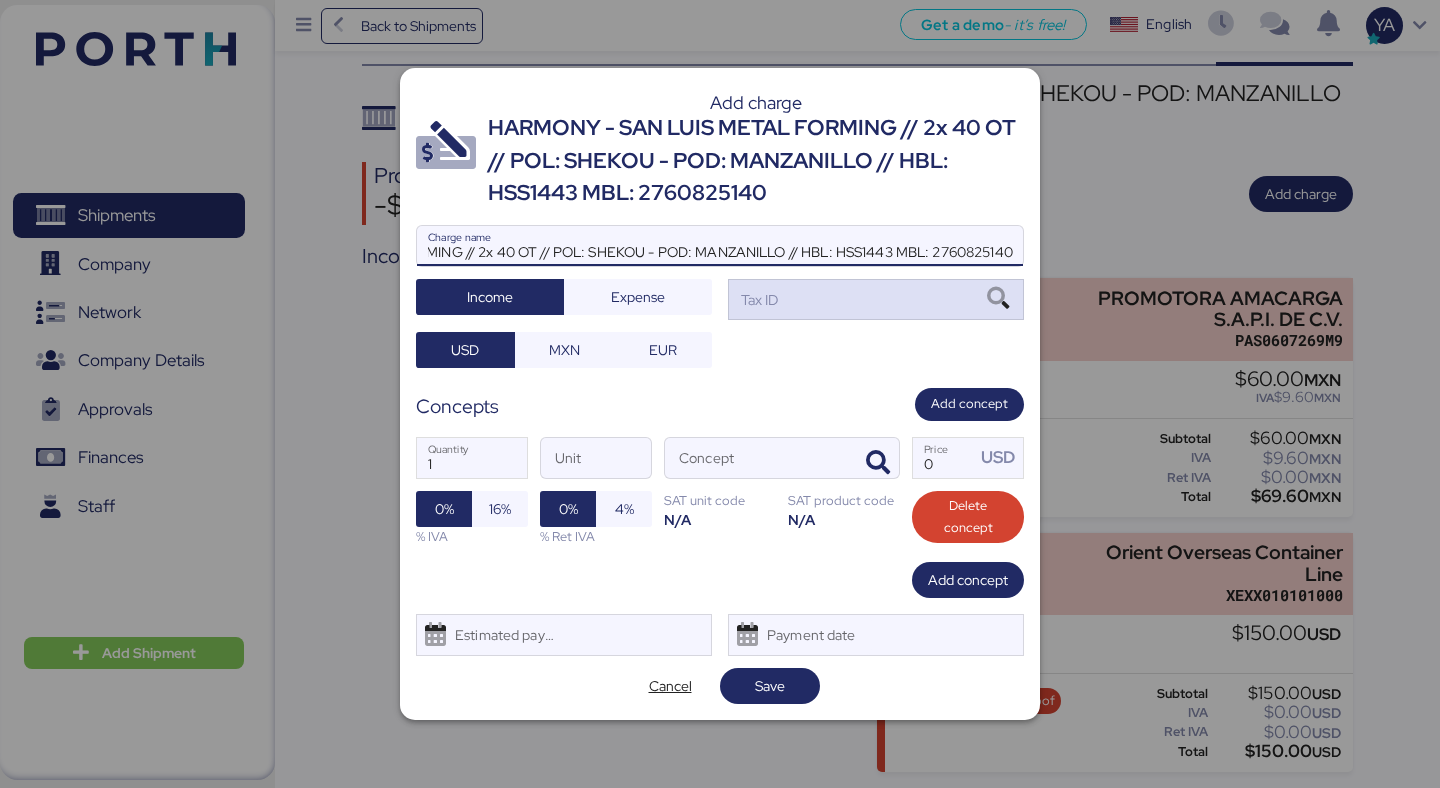 type on "HARMONY - SAN LUIS METAL FORMING // 2x 40 OT // POL: SHEKOU - POD: MANZANILLO // HBL: HSS1443 MBL: 2760825140" 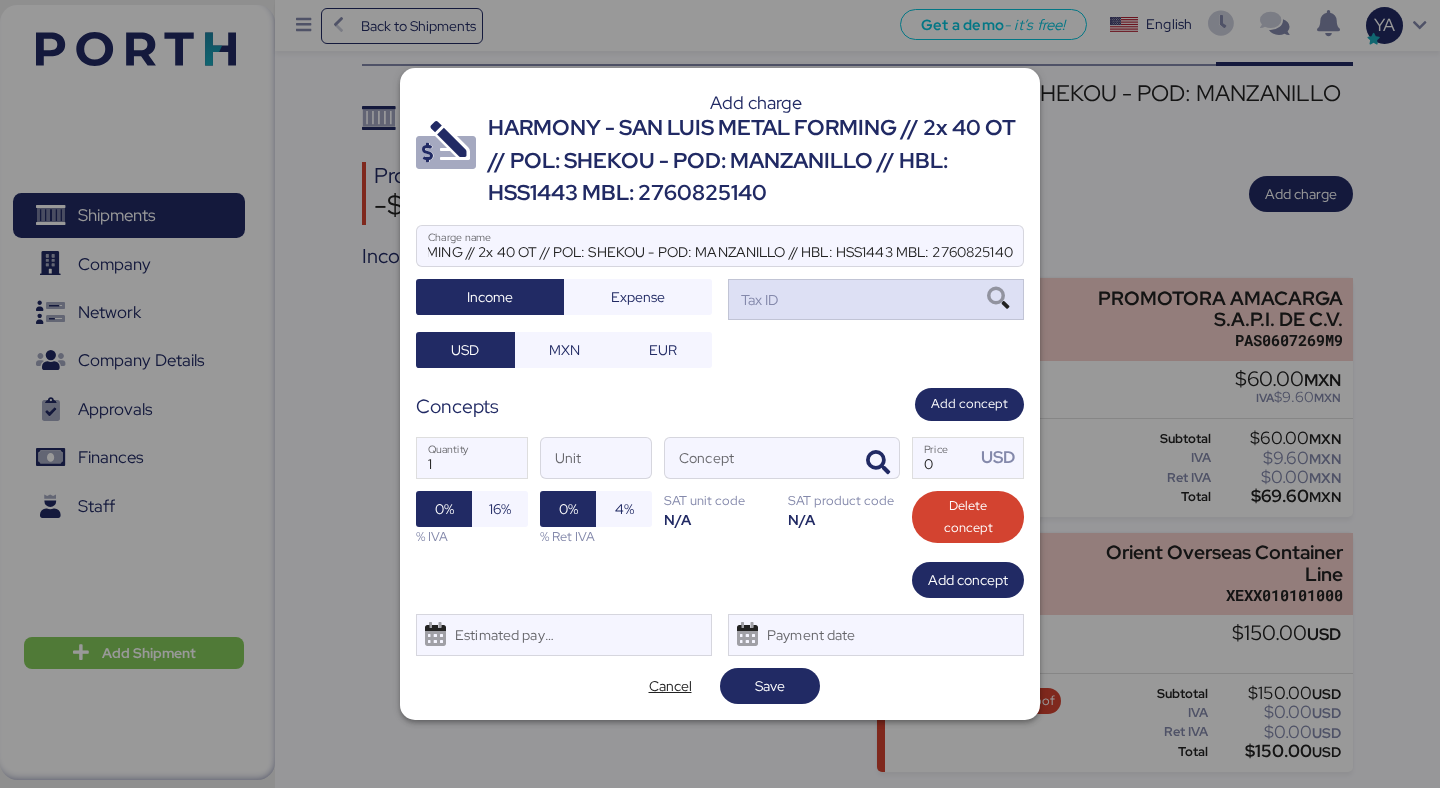 click on "Tax ID" at bounding box center [876, 299] 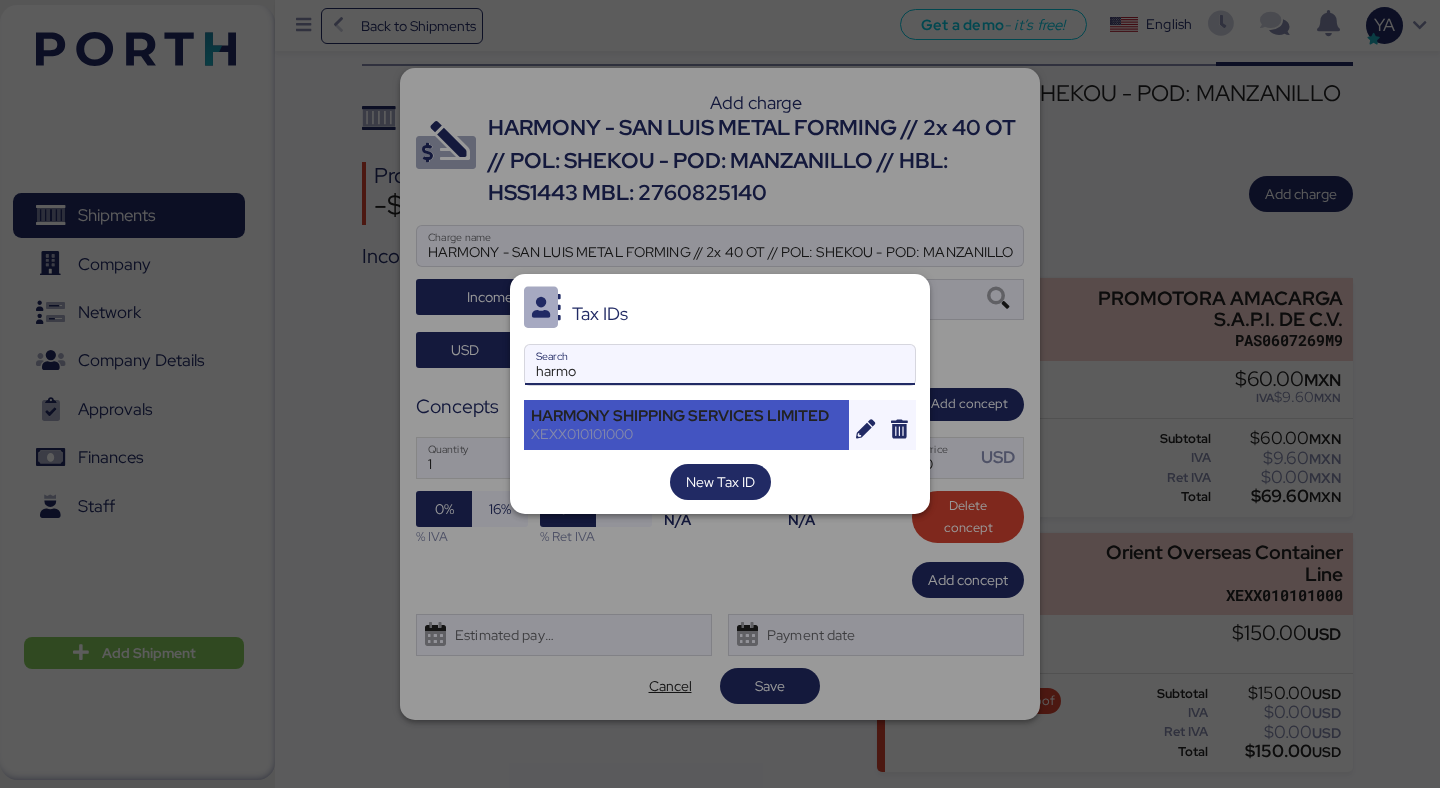 type on "harmo" 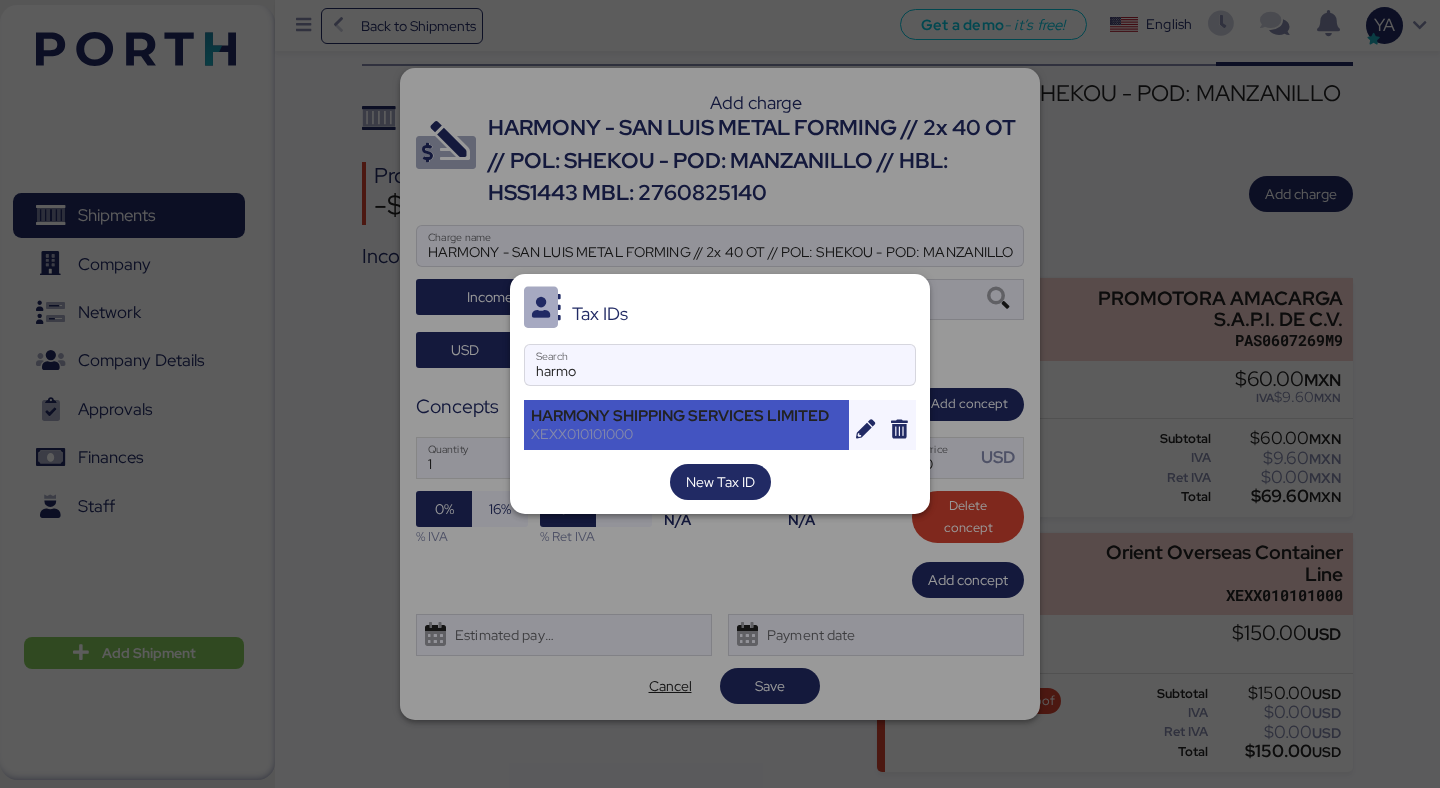 click on "HARMONY SHIPPING SERVICES LIMITED" at bounding box center [686, 416] 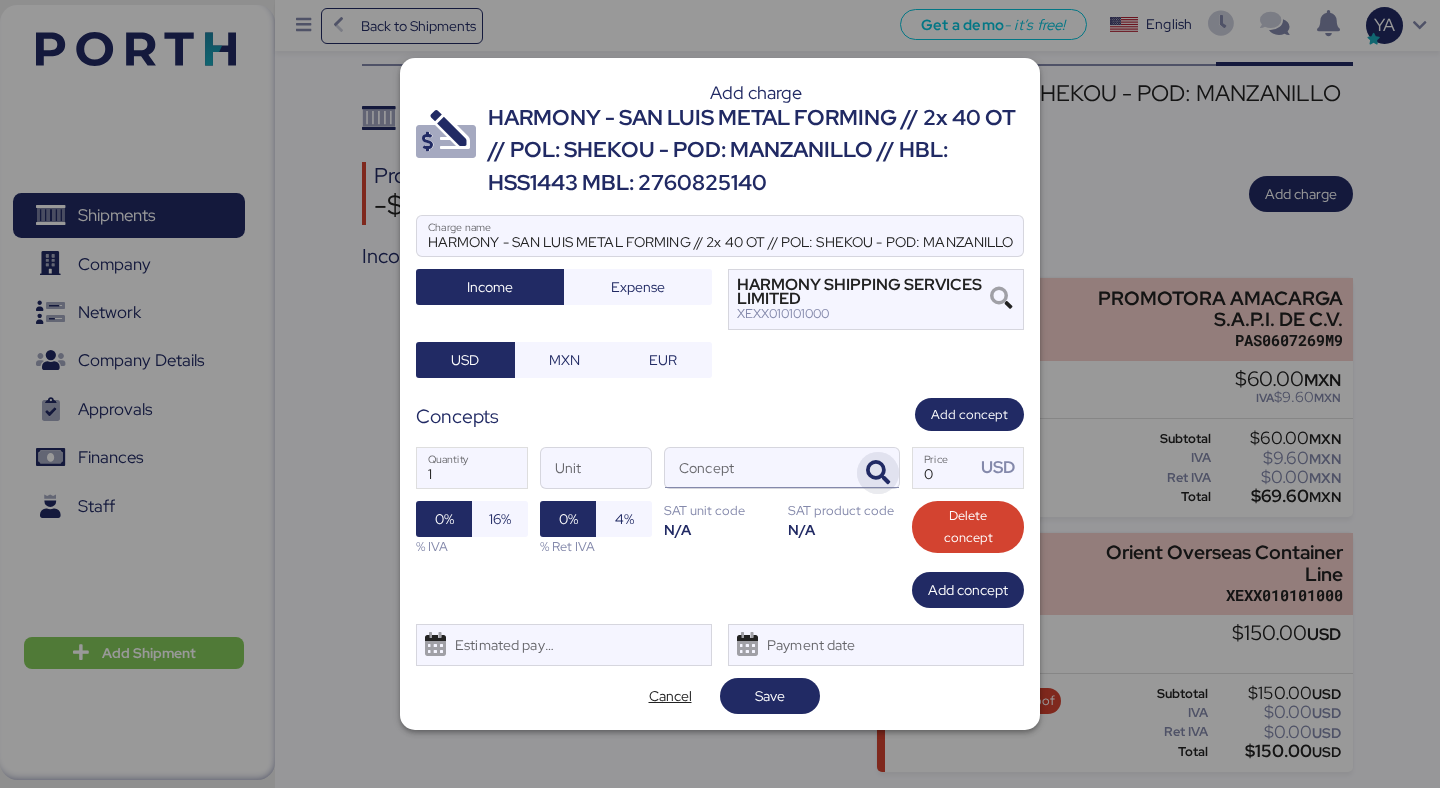 click at bounding box center [878, 473] 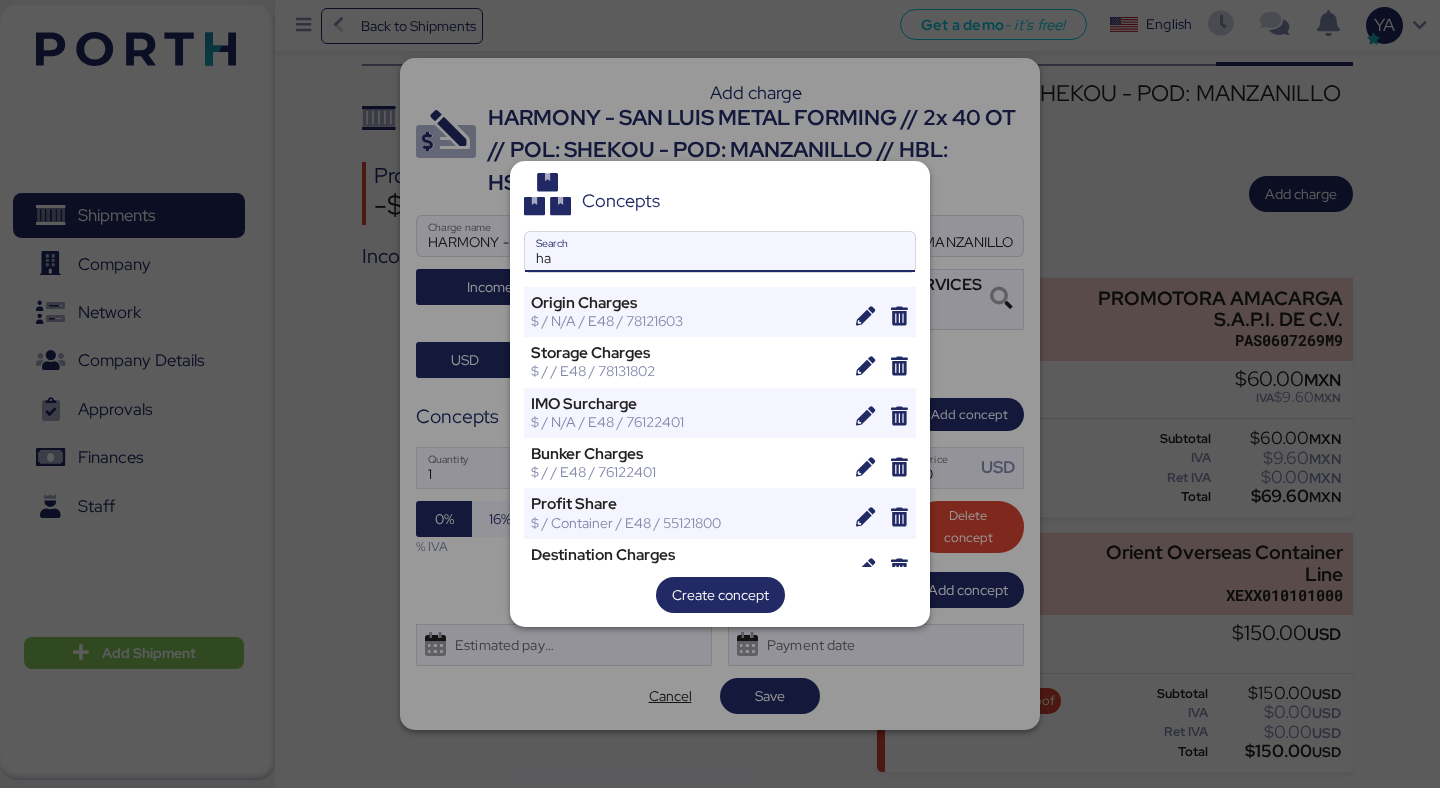 type on "h" 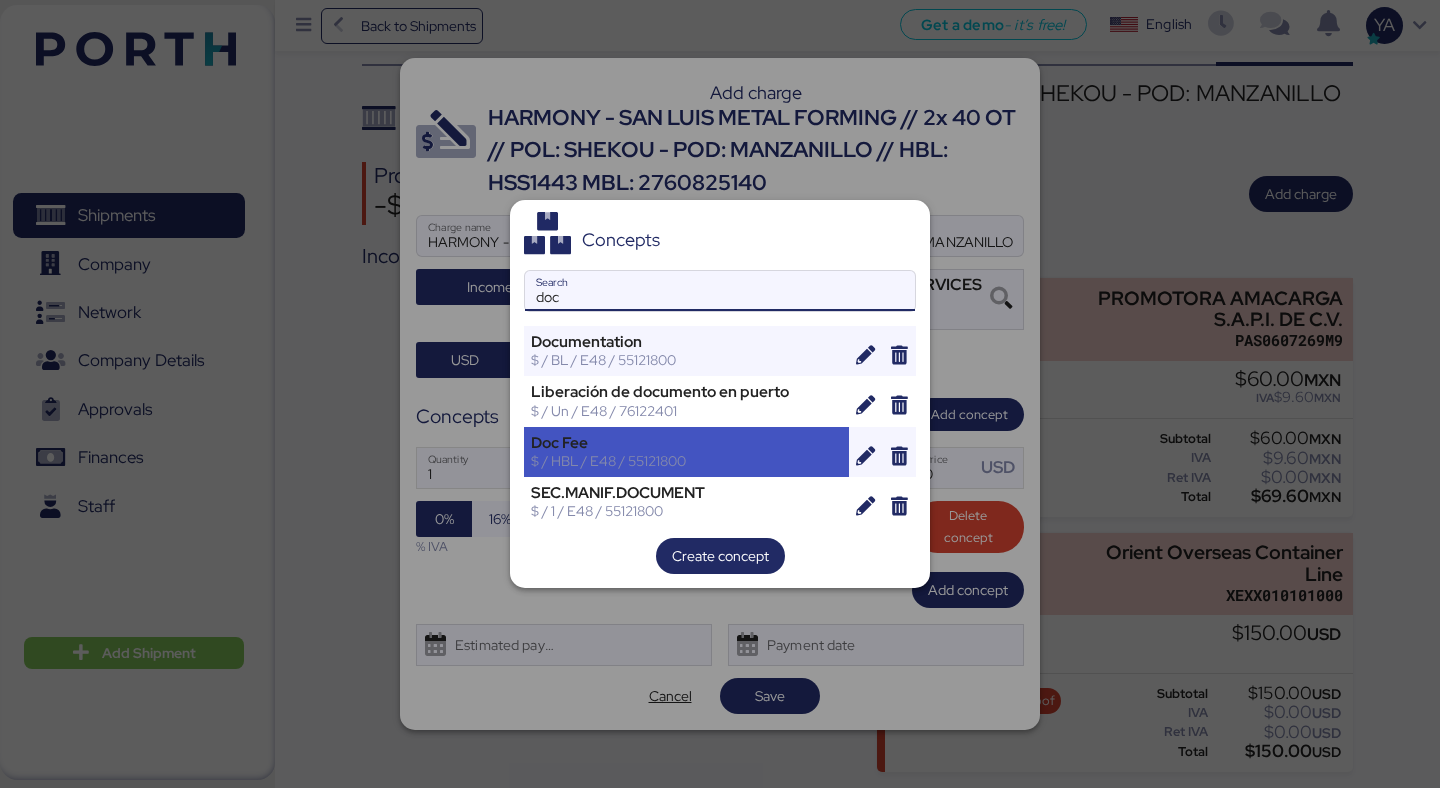 type on "doc" 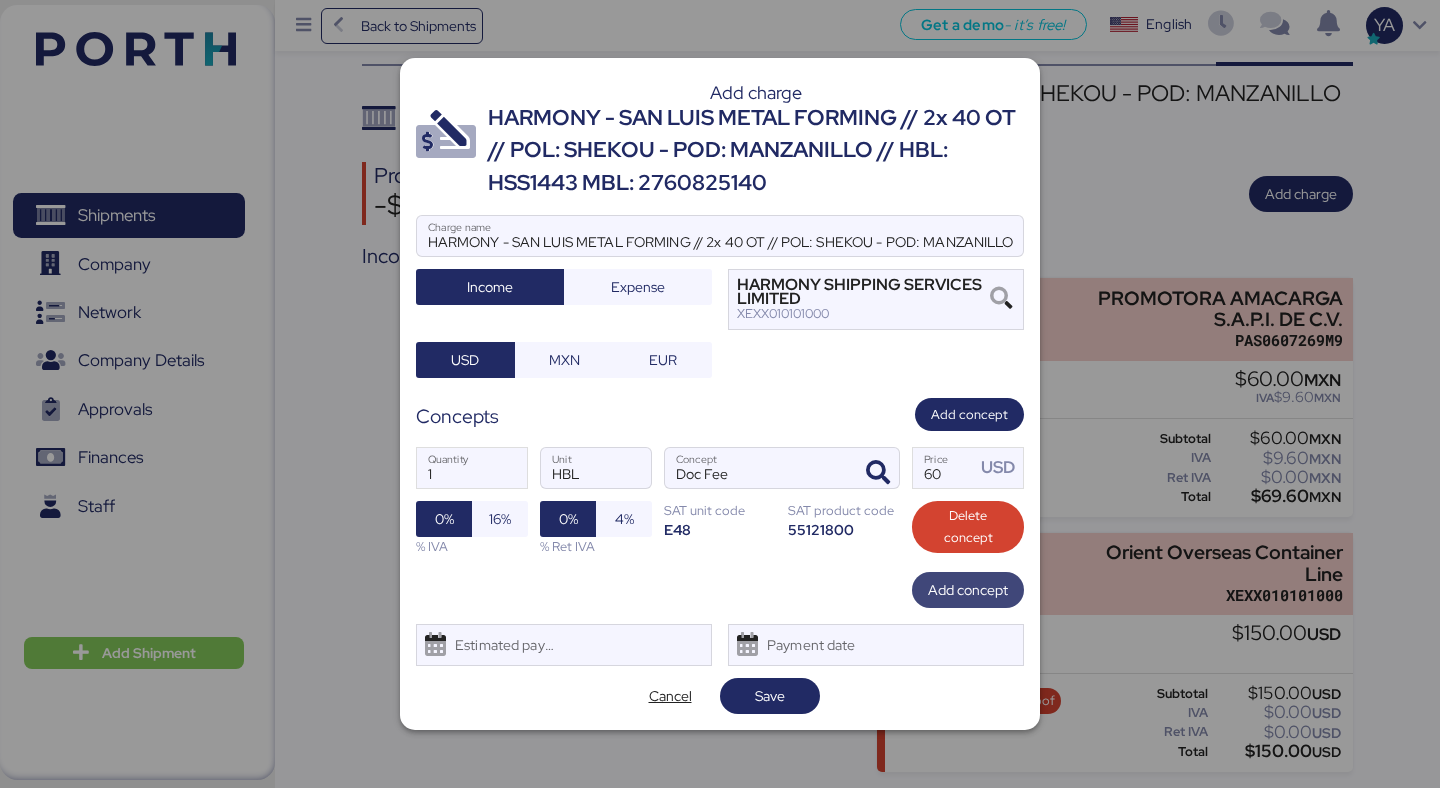 click on "Add concept" at bounding box center [968, 590] 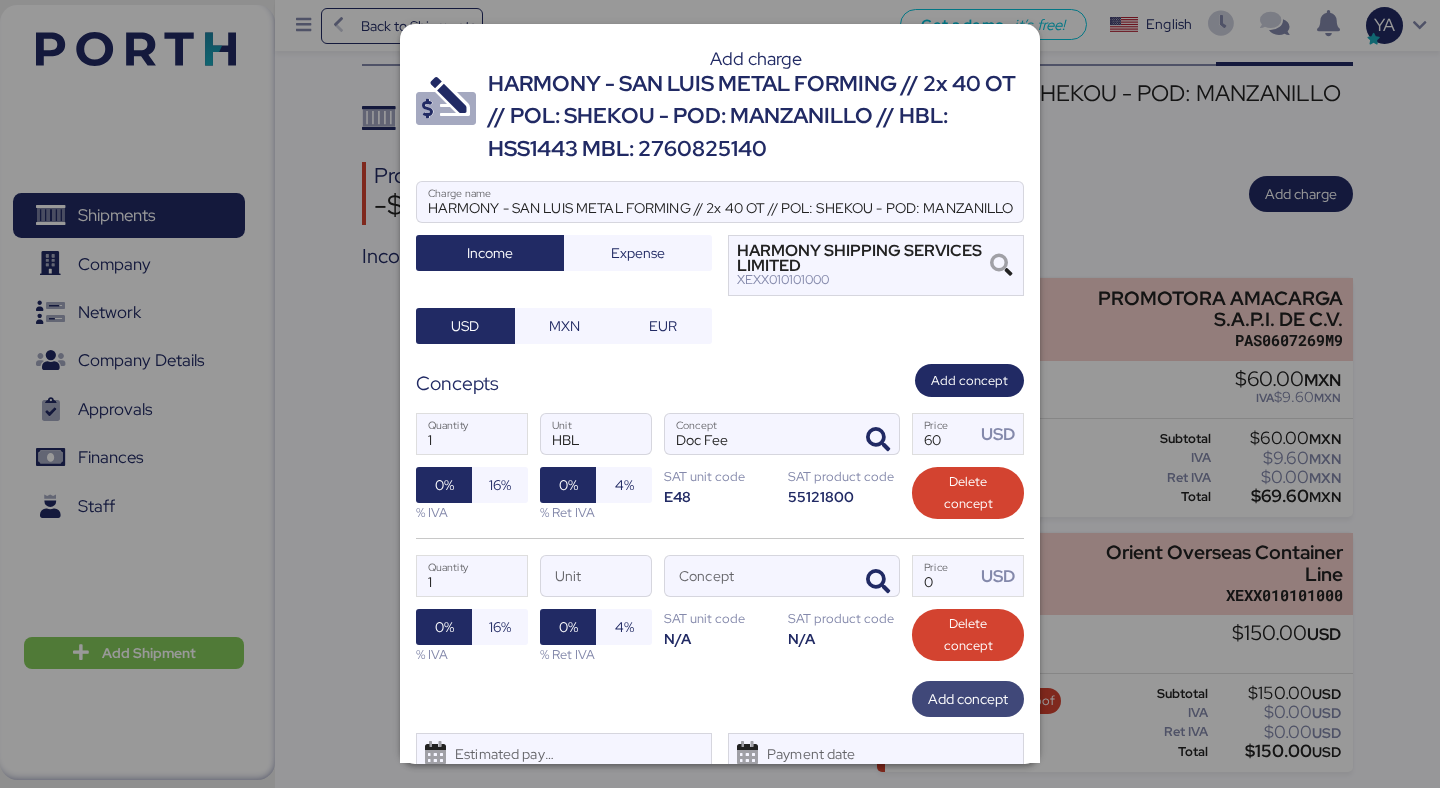 scroll, scrollTop: 74, scrollLeft: 0, axis: vertical 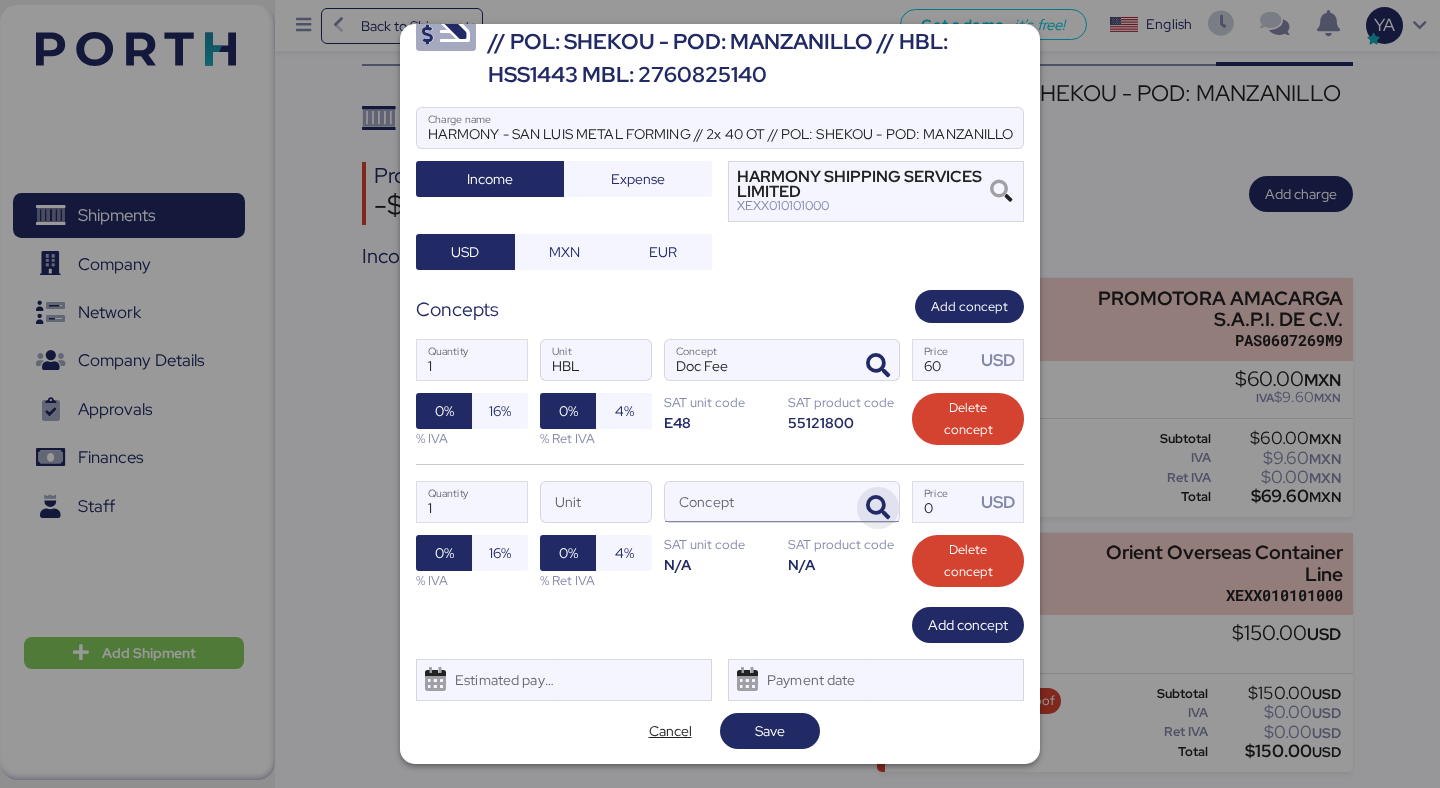 click at bounding box center [878, 508] 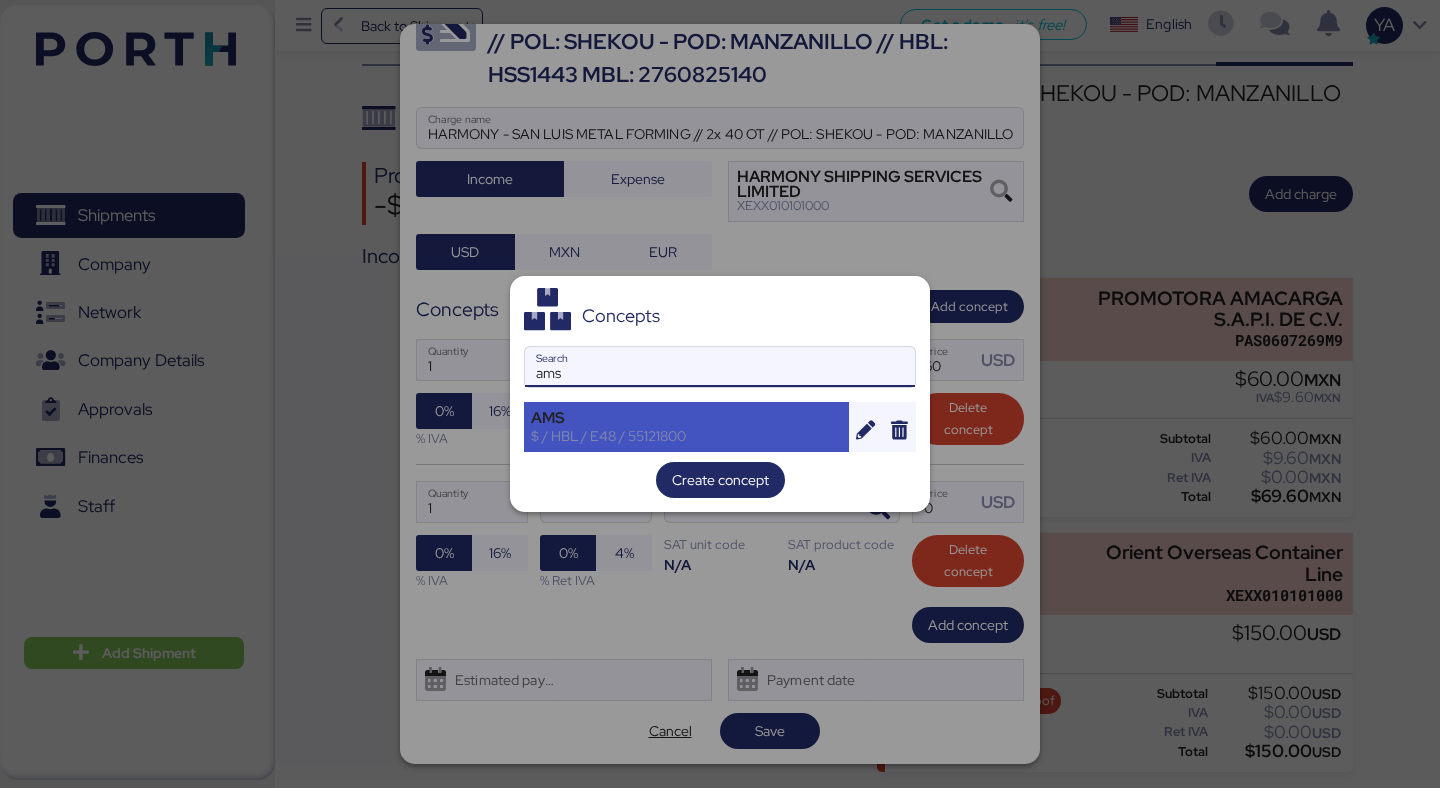 type on "ams" 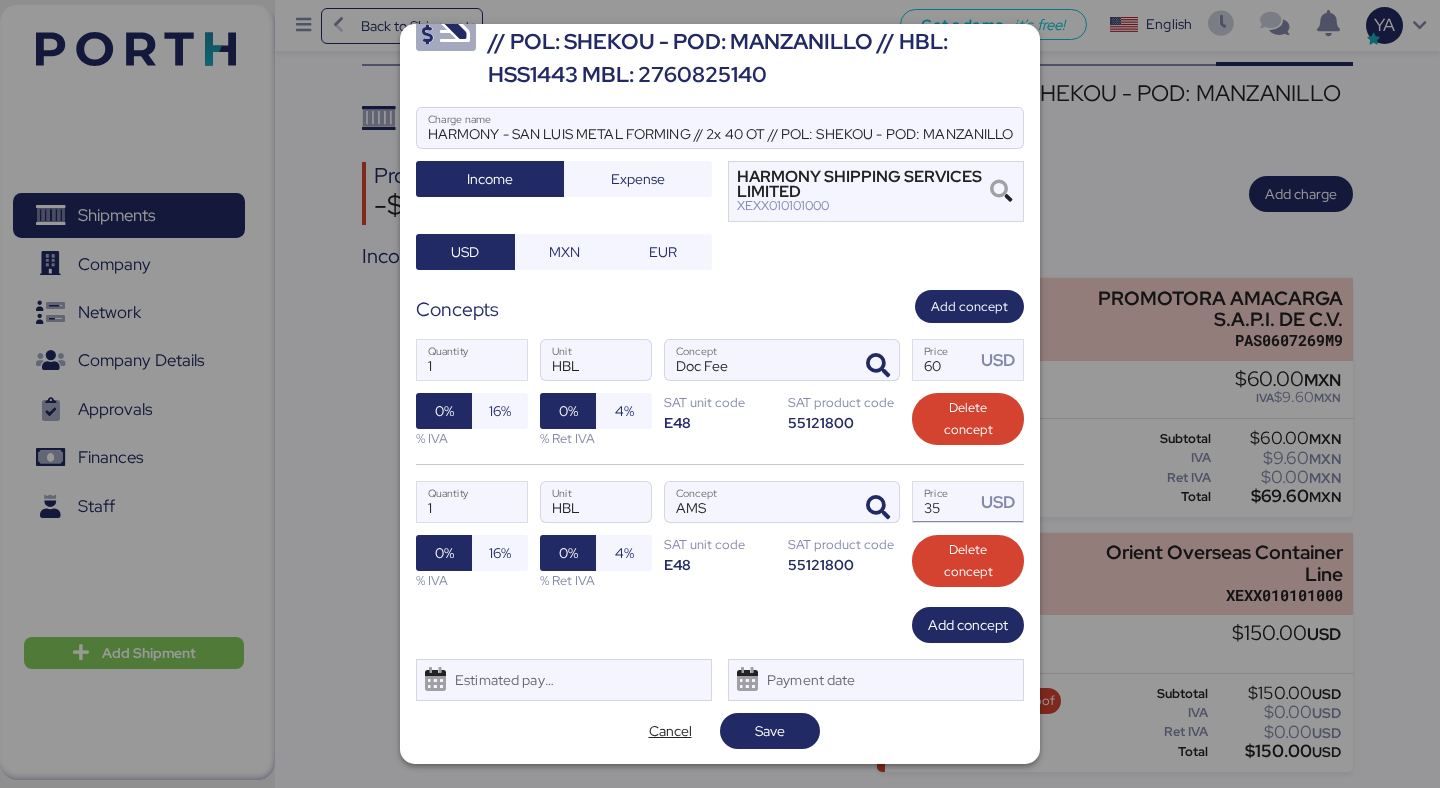 click on "35" at bounding box center (944, 502) 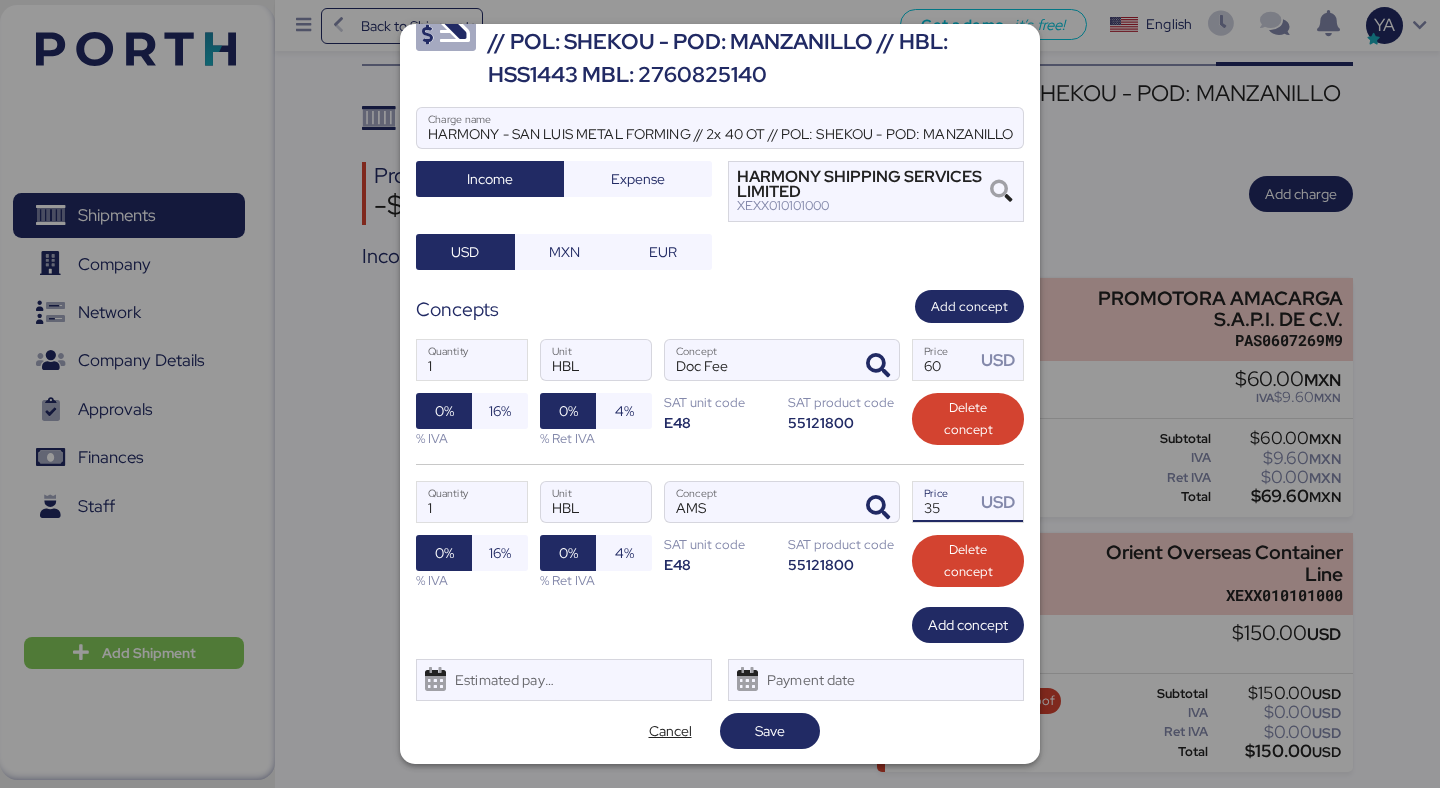 click on "35" at bounding box center [944, 502] 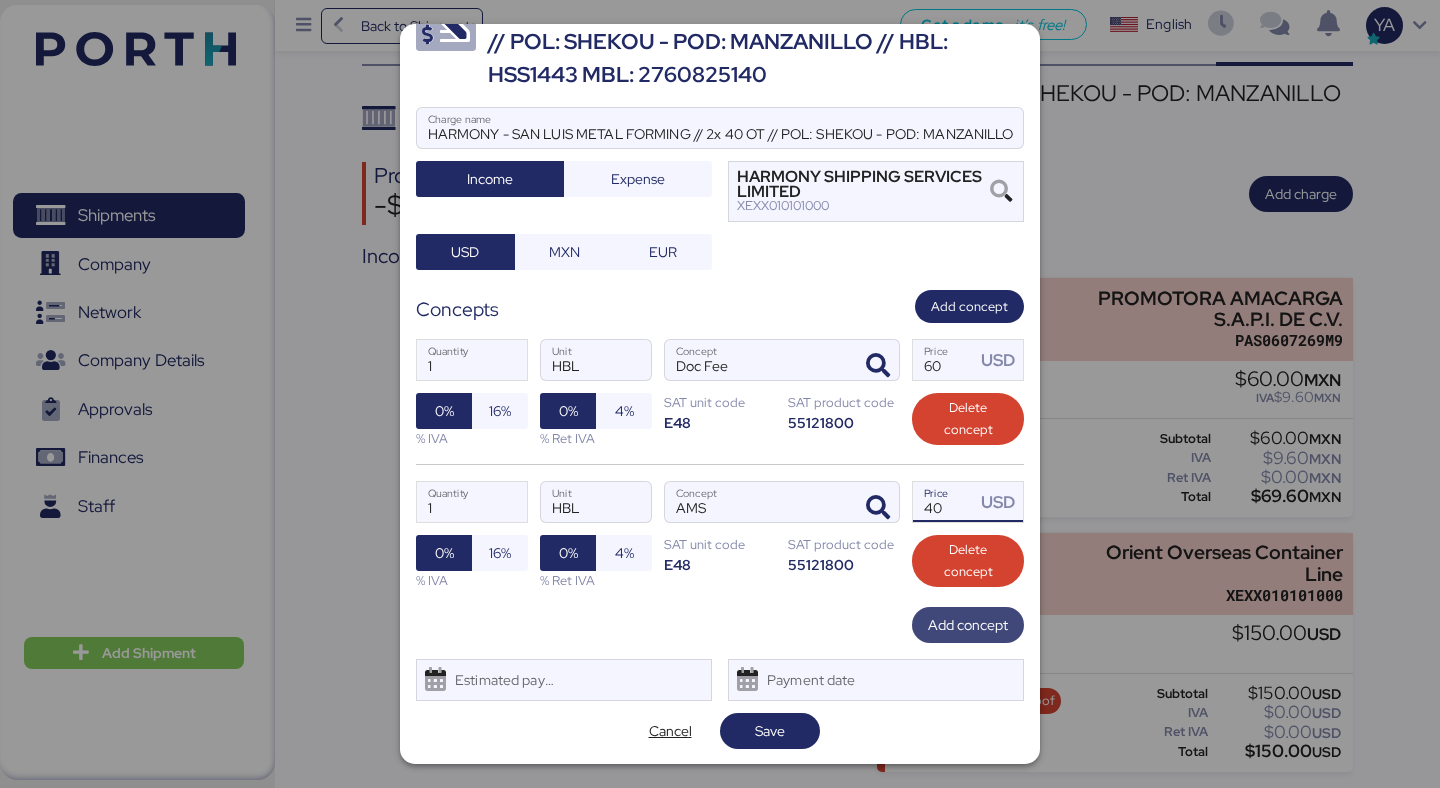 type on "40" 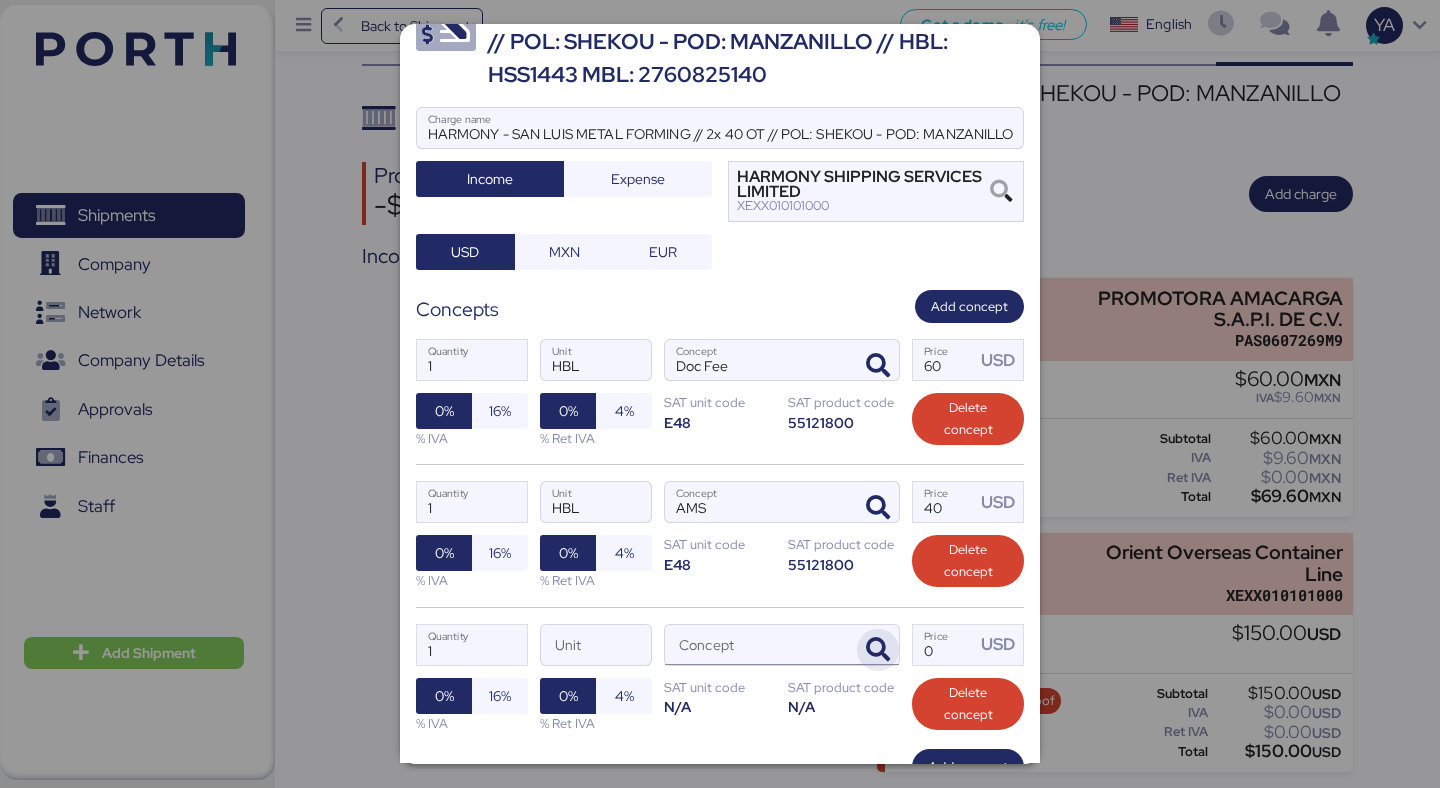 click at bounding box center (878, 650) 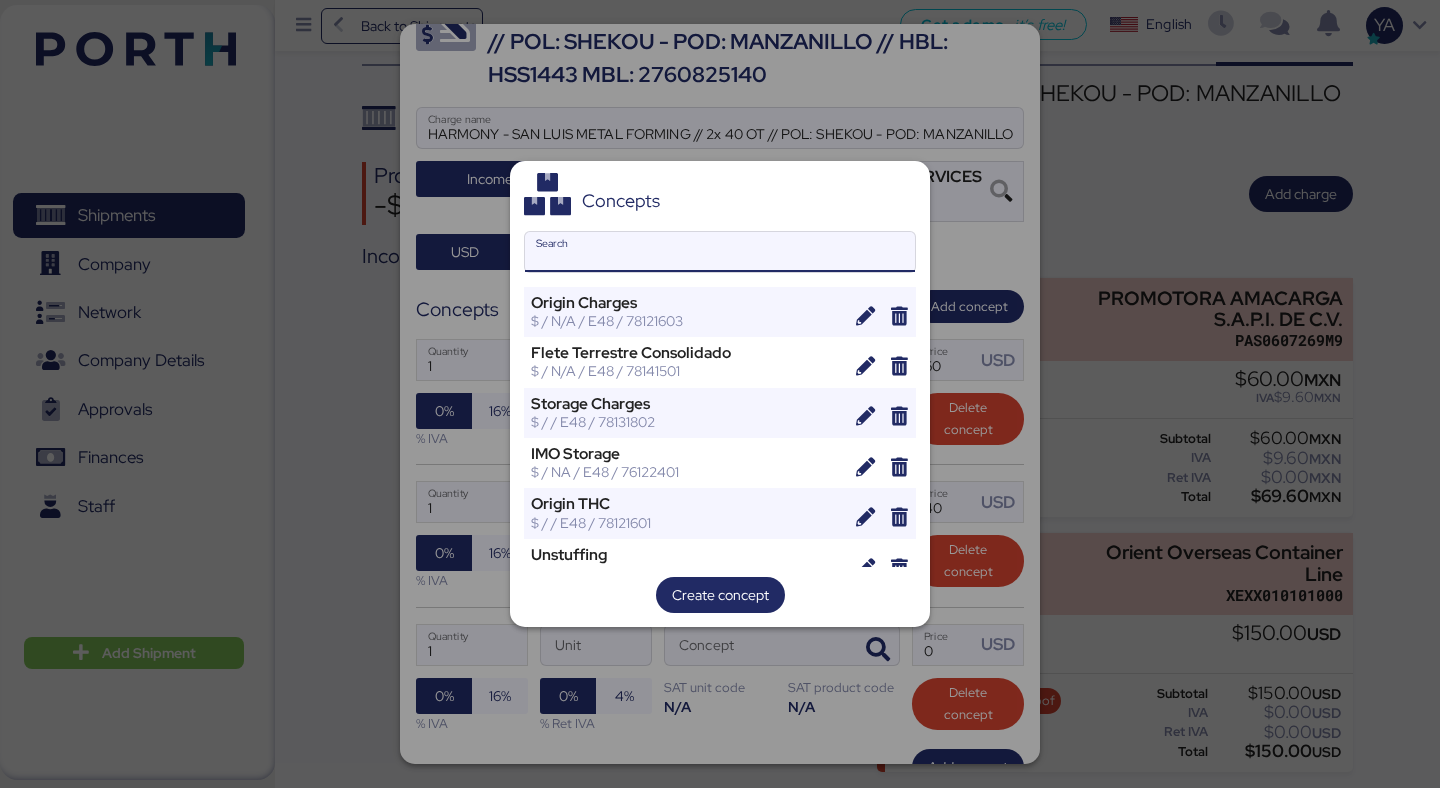 click on "Search" at bounding box center (720, 252) 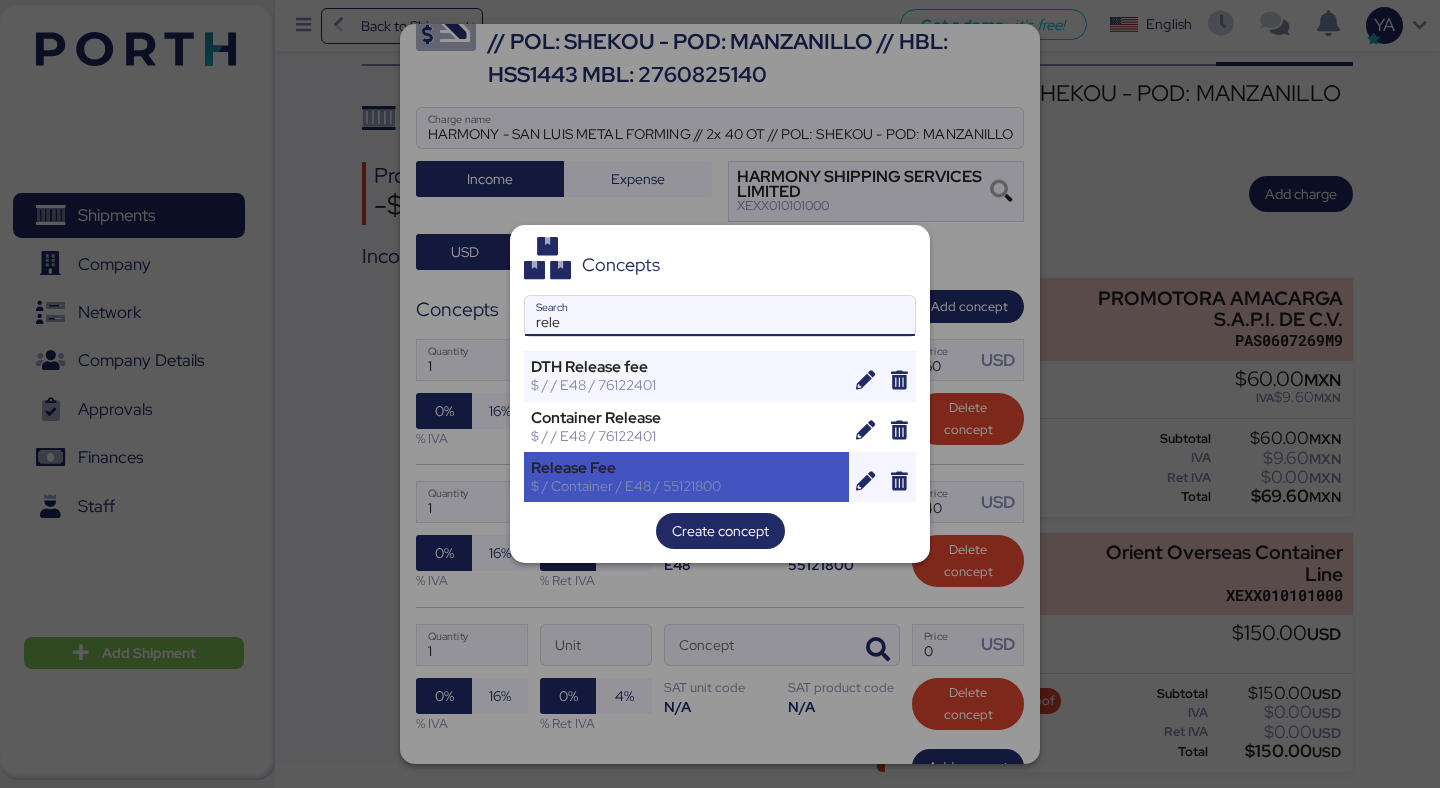 type on "rele" 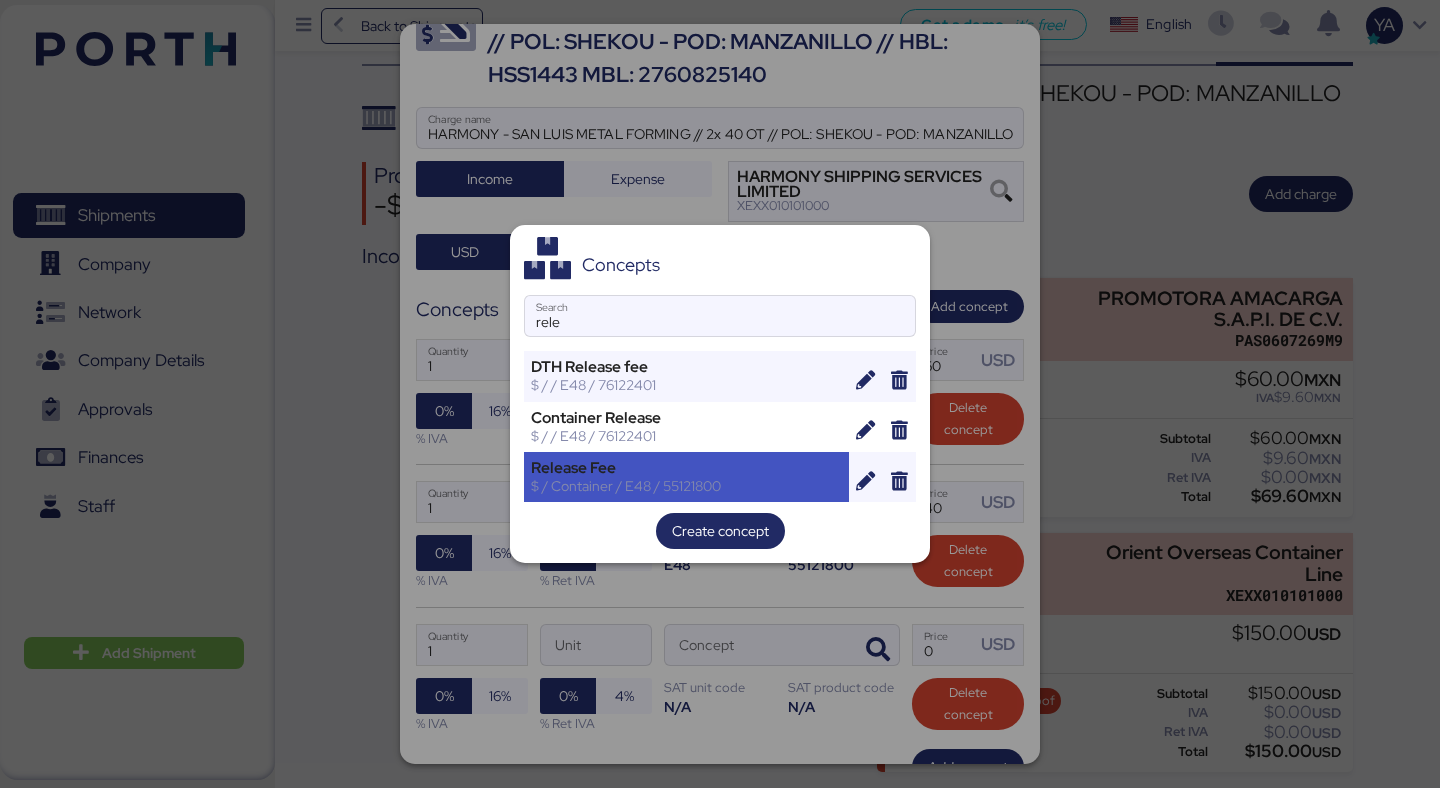 click on "Release Fee" at bounding box center (686, 468) 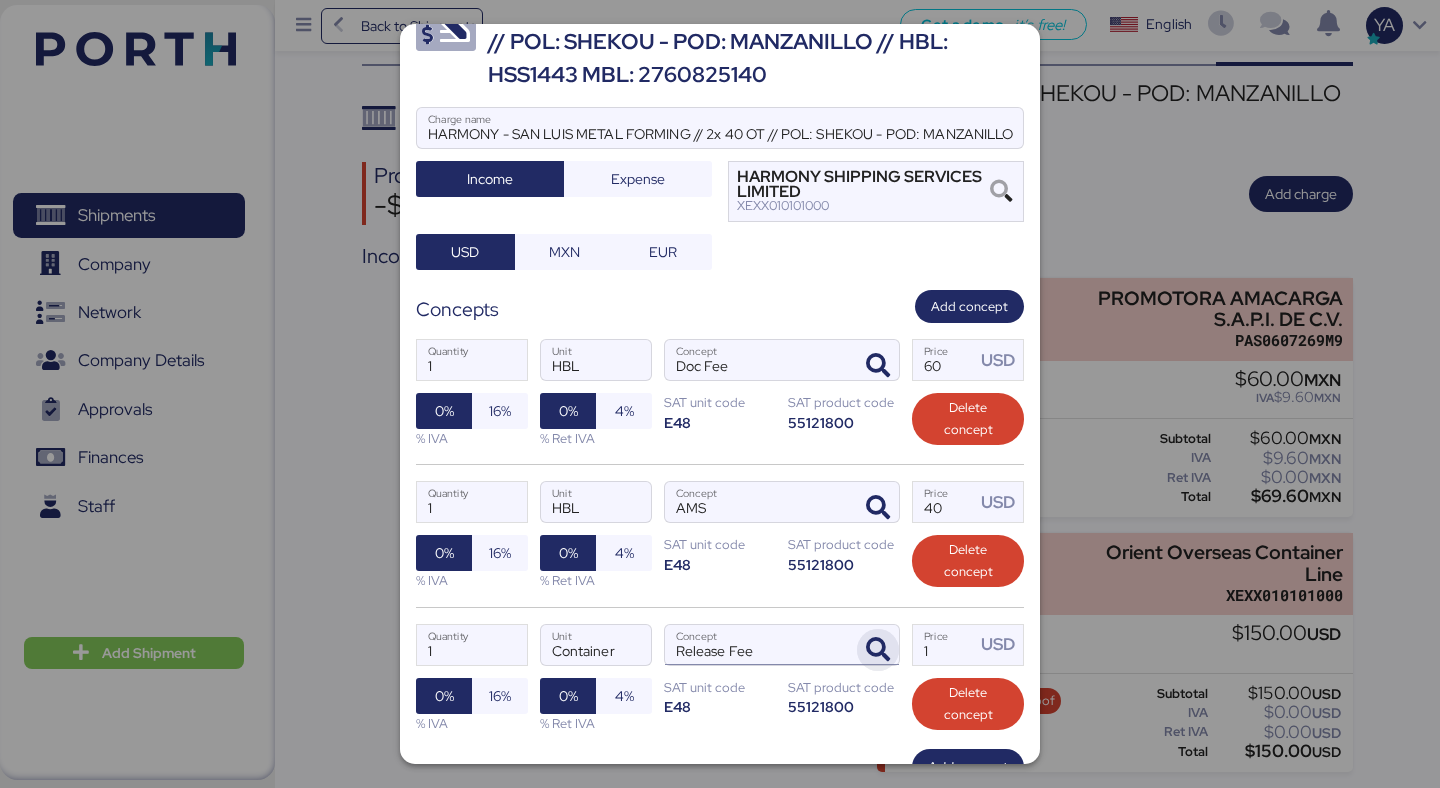 scroll, scrollTop: 217, scrollLeft: 0, axis: vertical 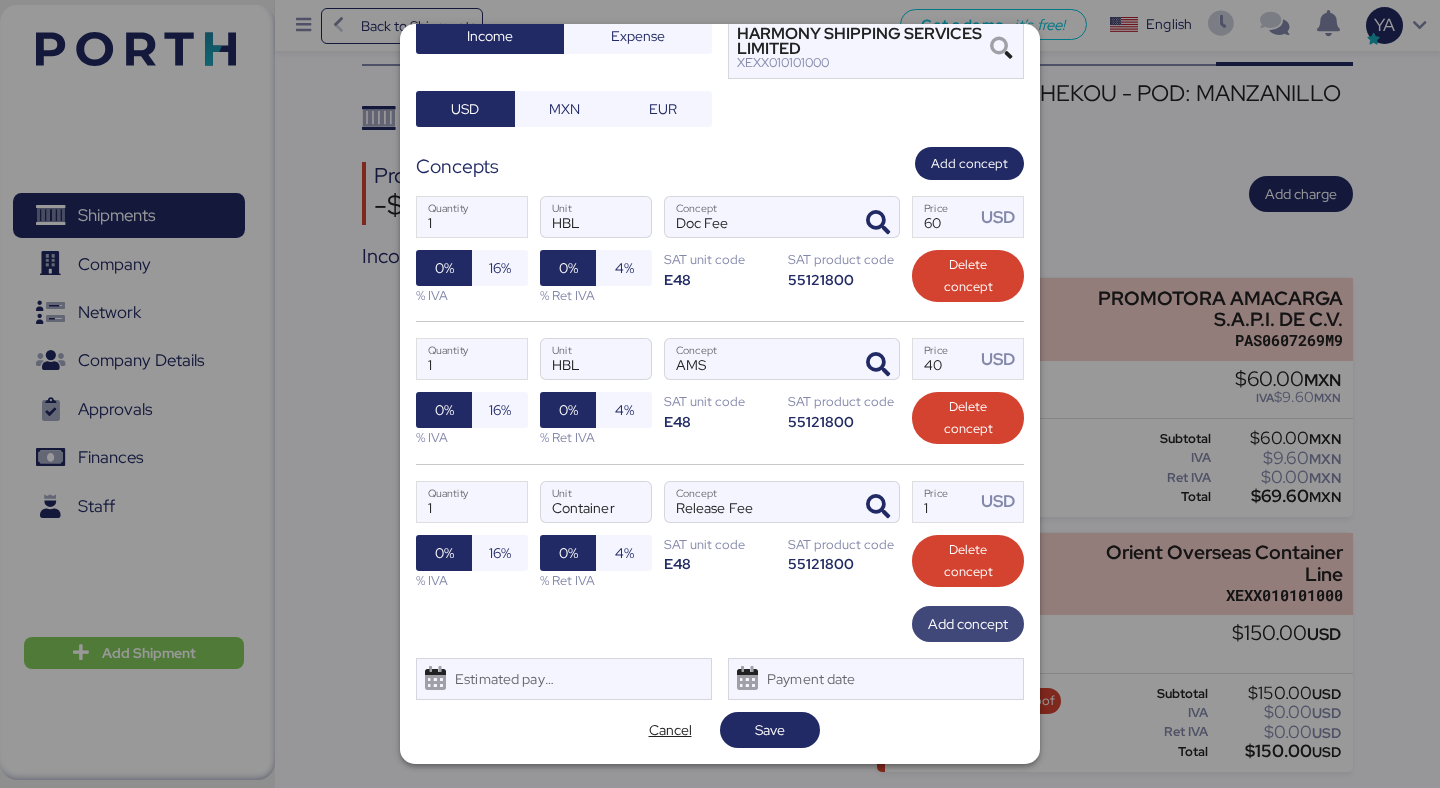 click on "Add concept" at bounding box center (968, 624) 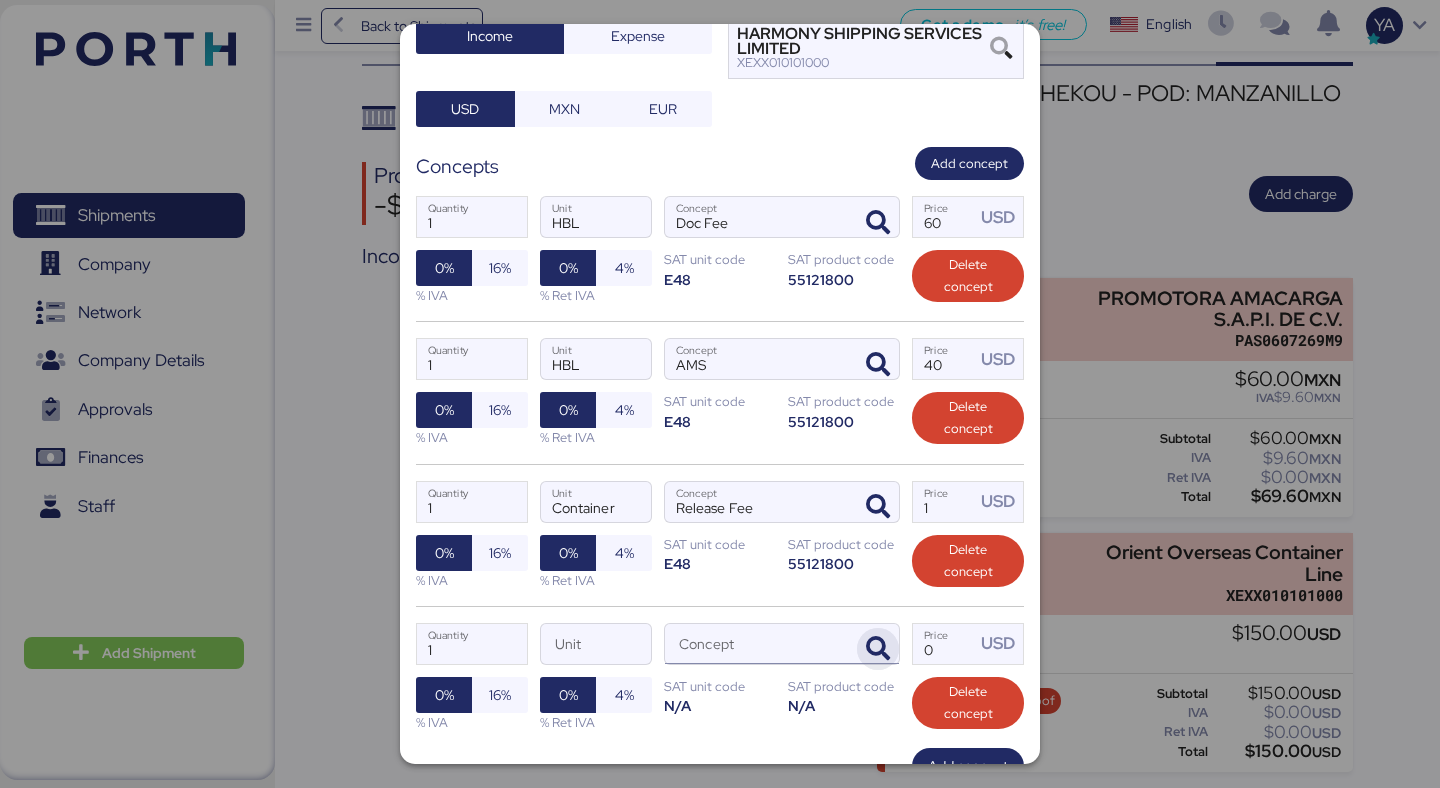 click at bounding box center [878, 649] 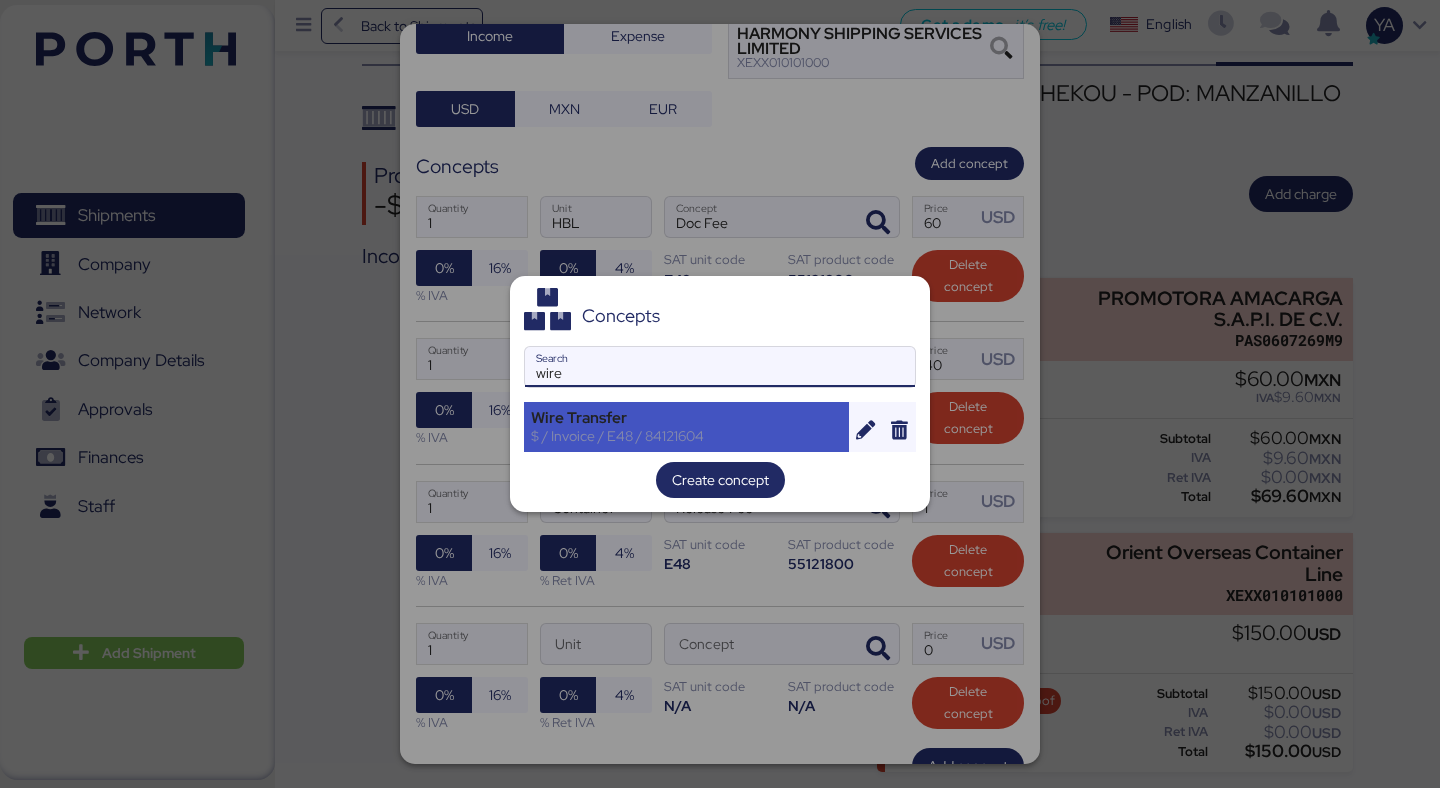 type on "wire" 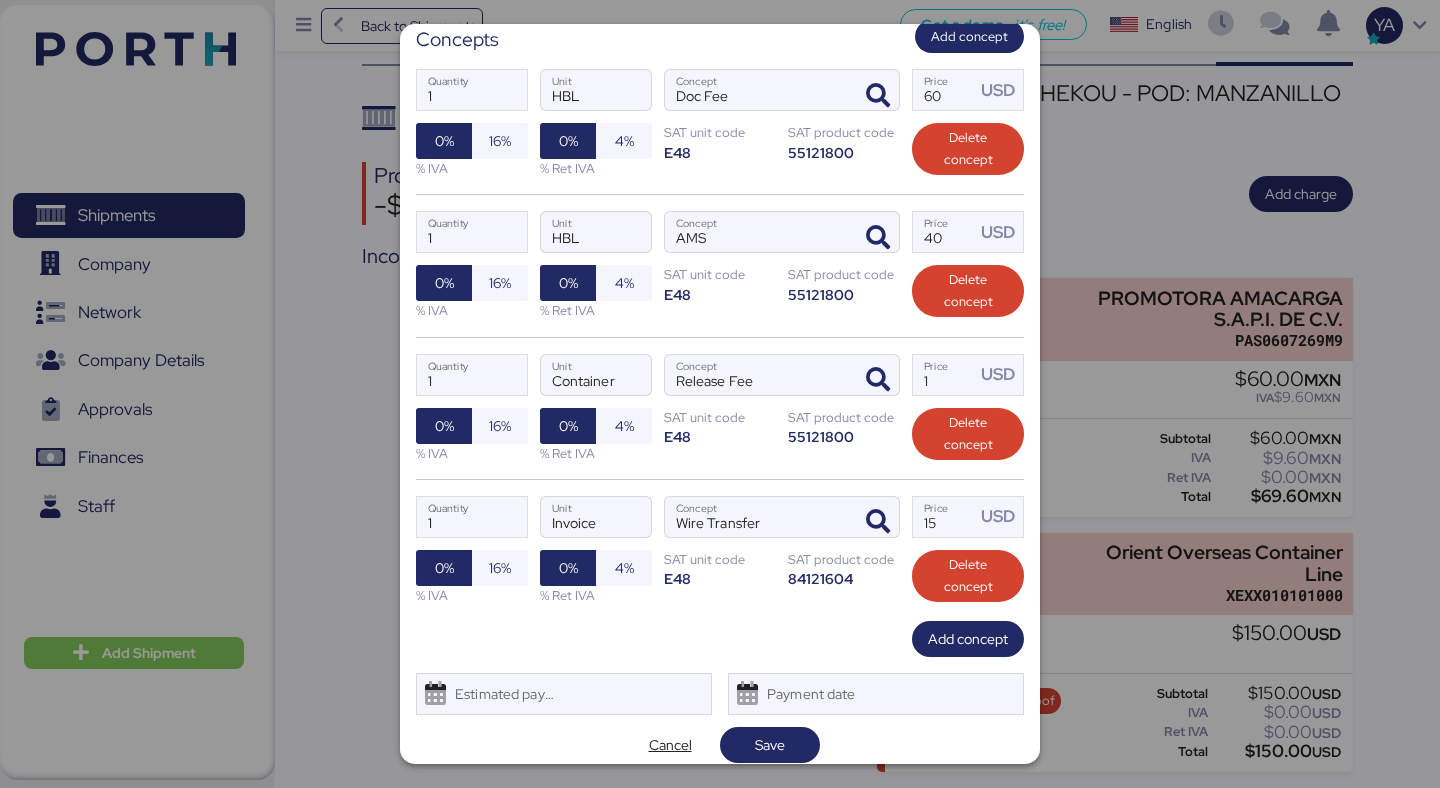 scroll, scrollTop: 344, scrollLeft: 0, axis: vertical 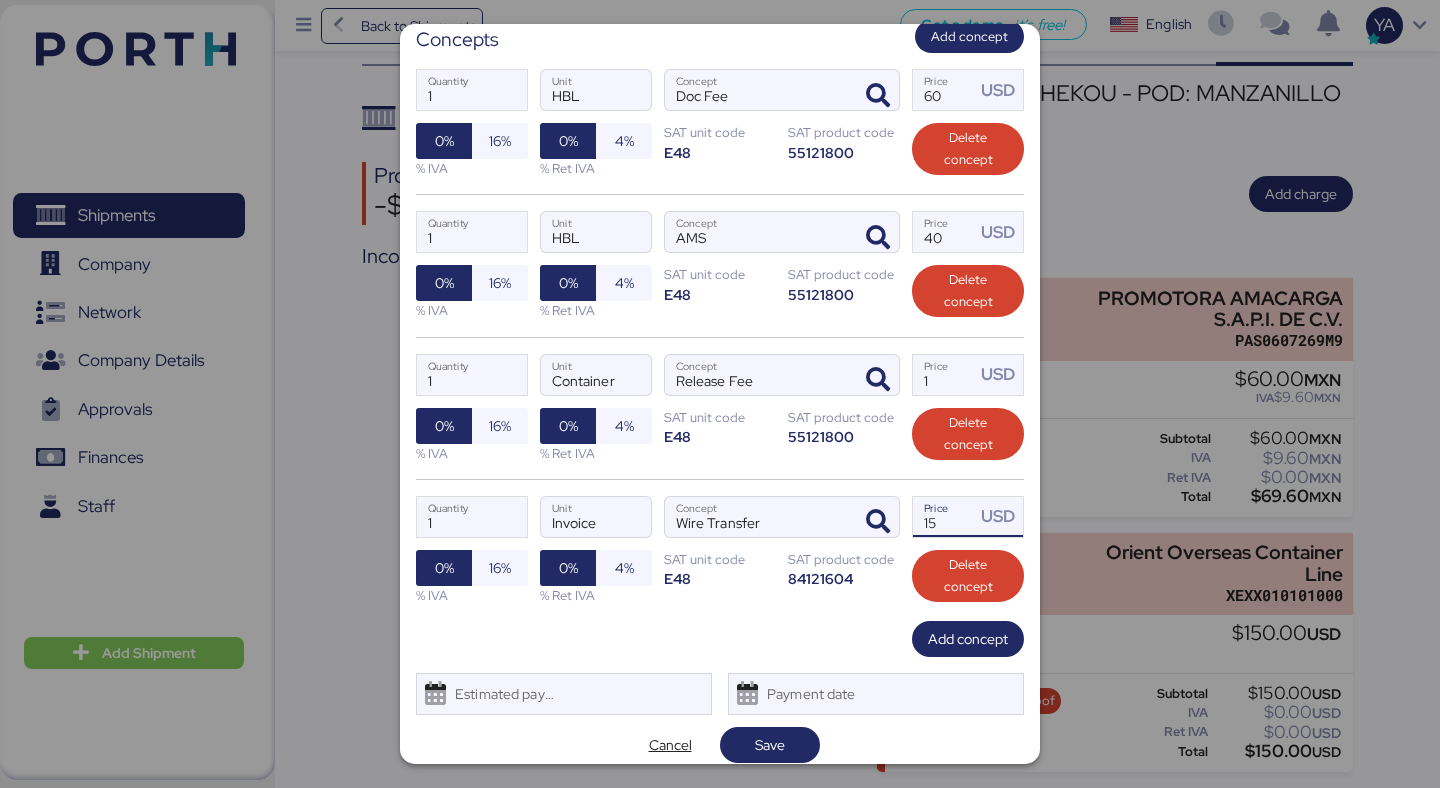click on "15" at bounding box center (944, 517) 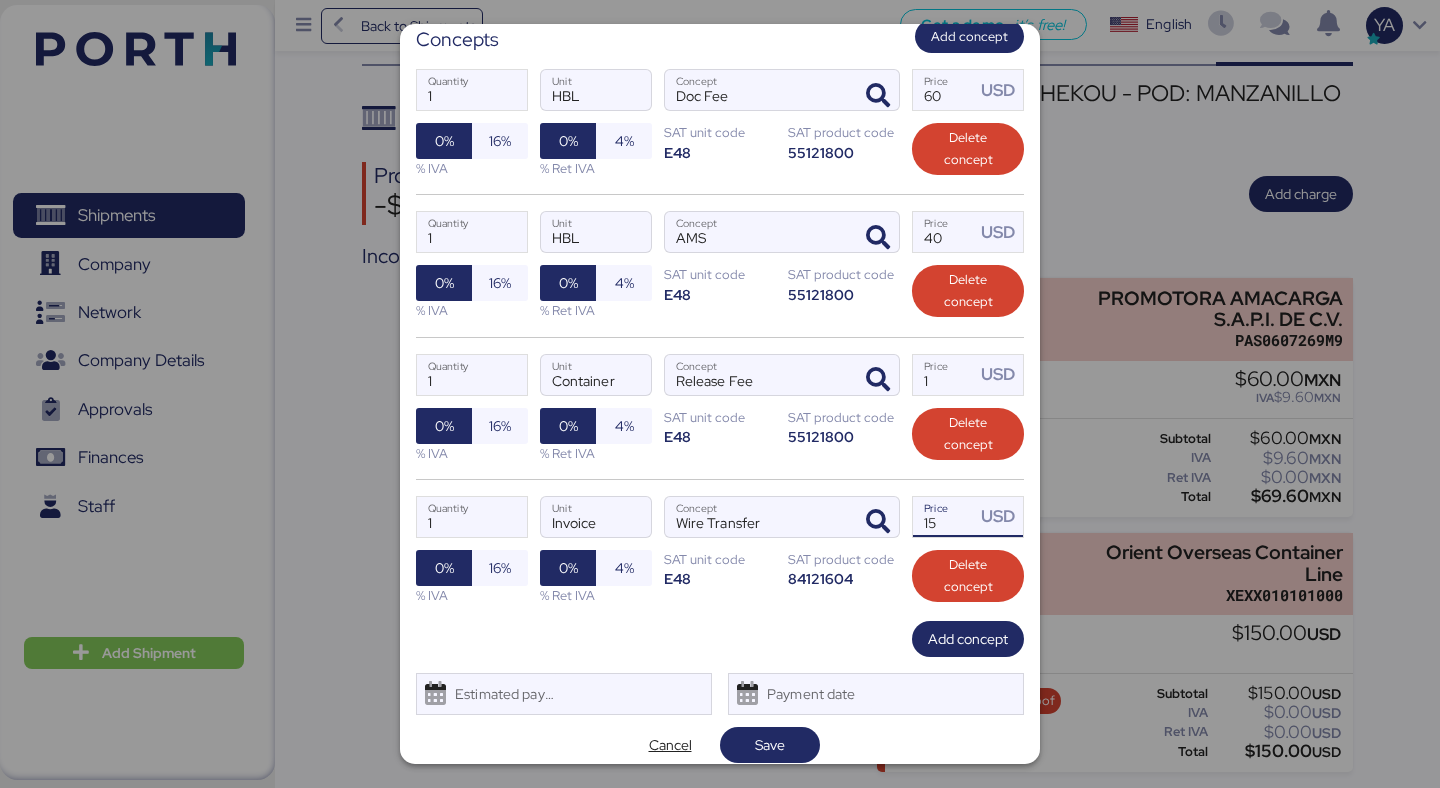 click on "15" at bounding box center (944, 517) 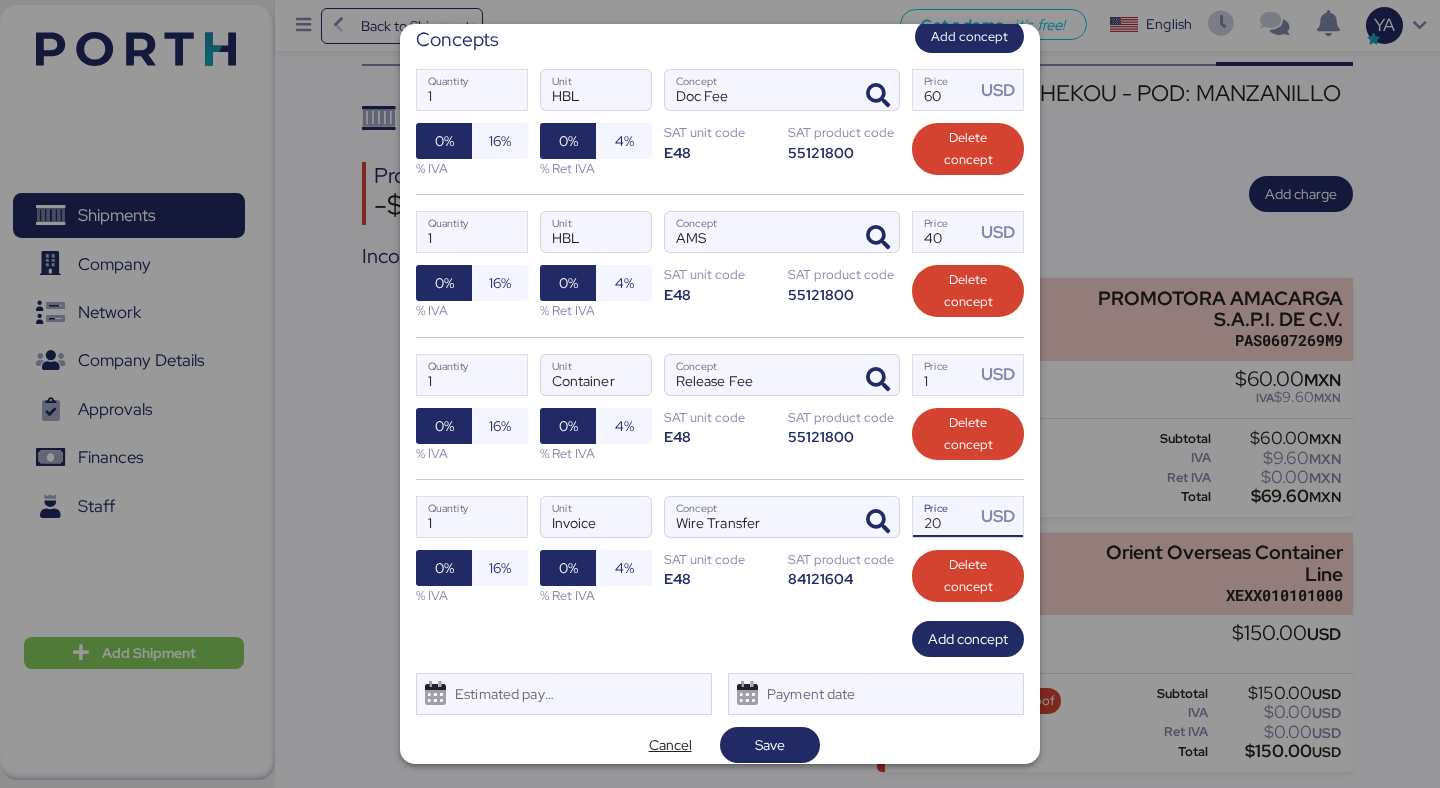 type on "20" 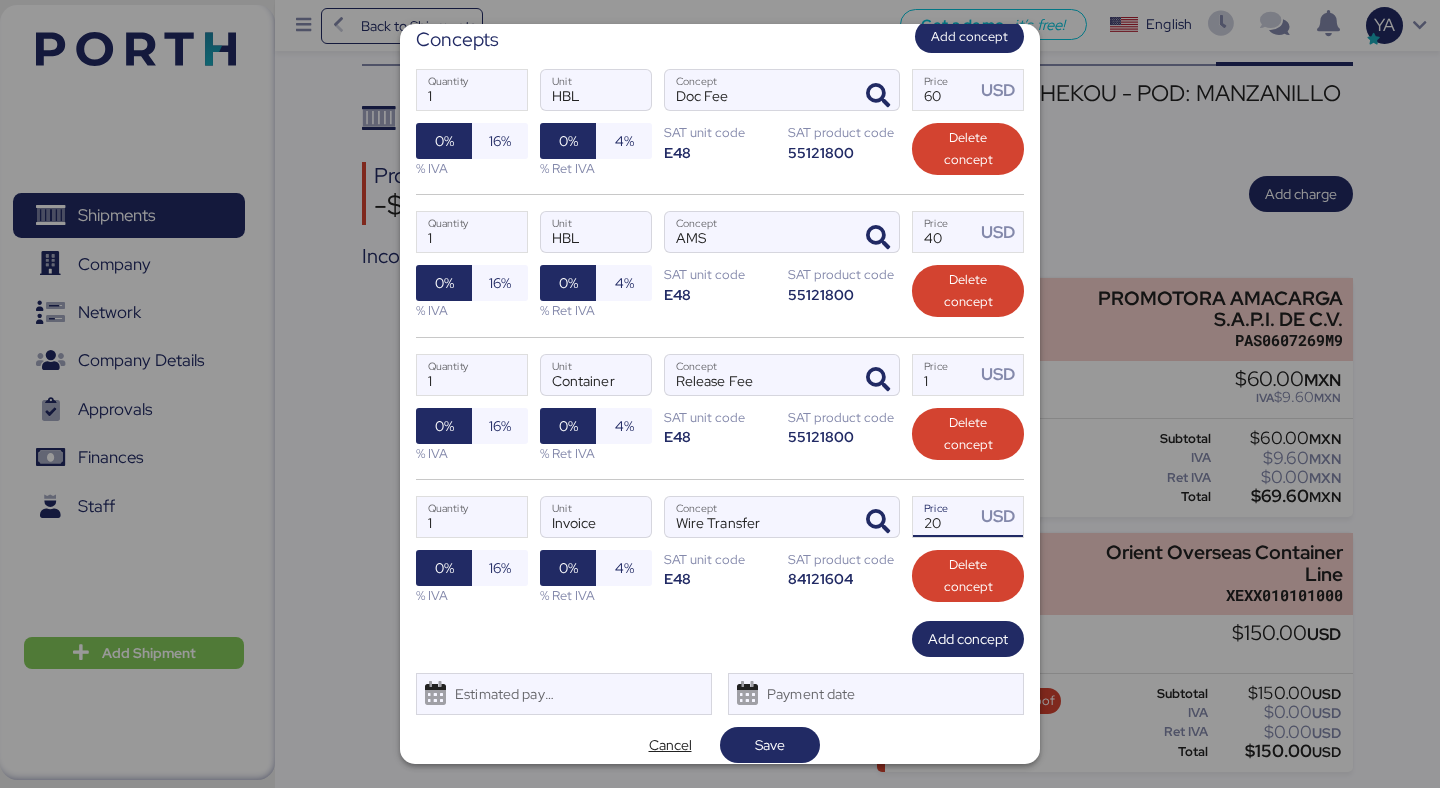 click on "1 Quantity Container Unit Release Fee Concept   1 Price USD 0% 16% % IVA 0% 4% % Ret IVA SAT unit code E48 SAT product code 55121800 Delete concept" at bounding box center (720, 408) 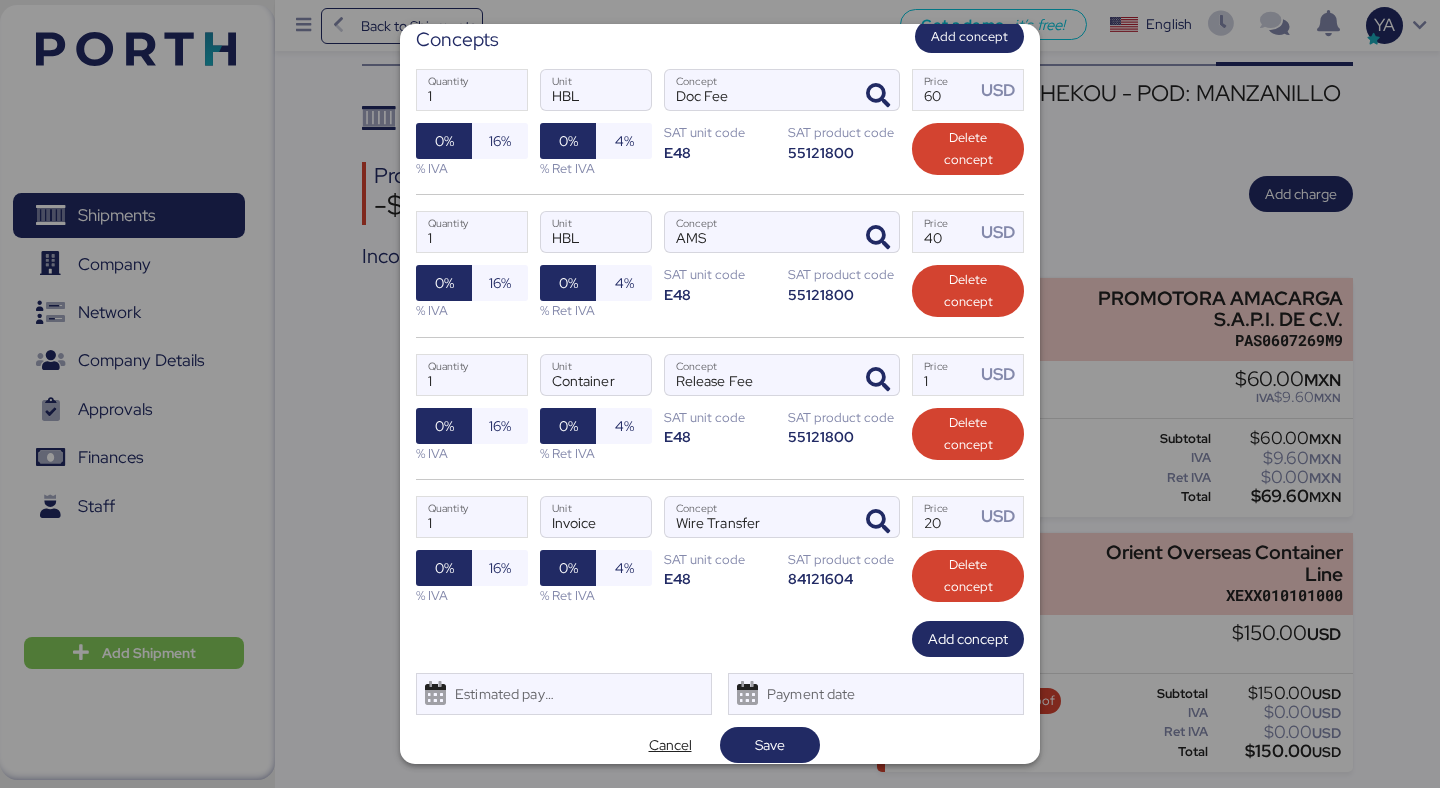 scroll, scrollTop: 359, scrollLeft: 0, axis: vertical 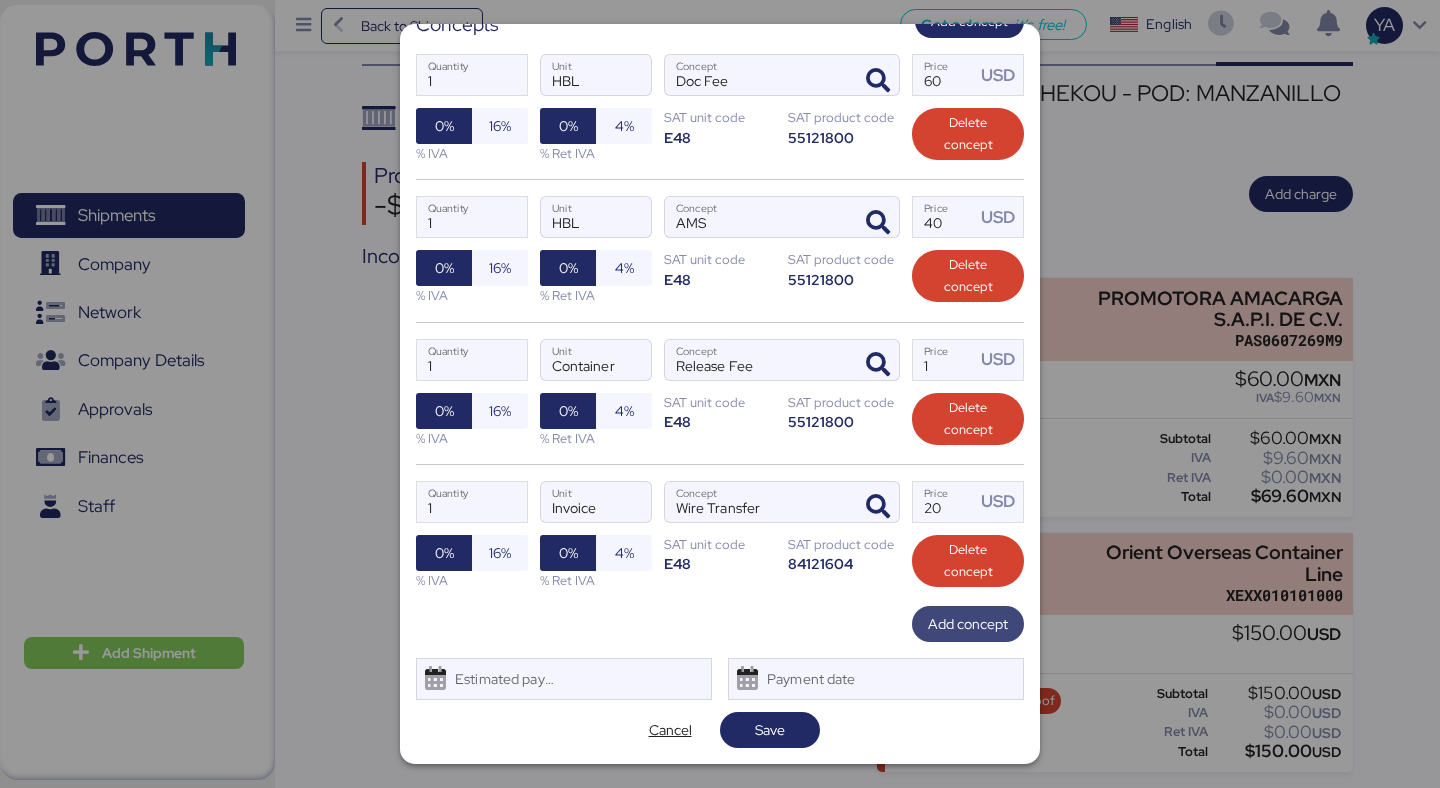 click on "Add concept" at bounding box center (968, 624) 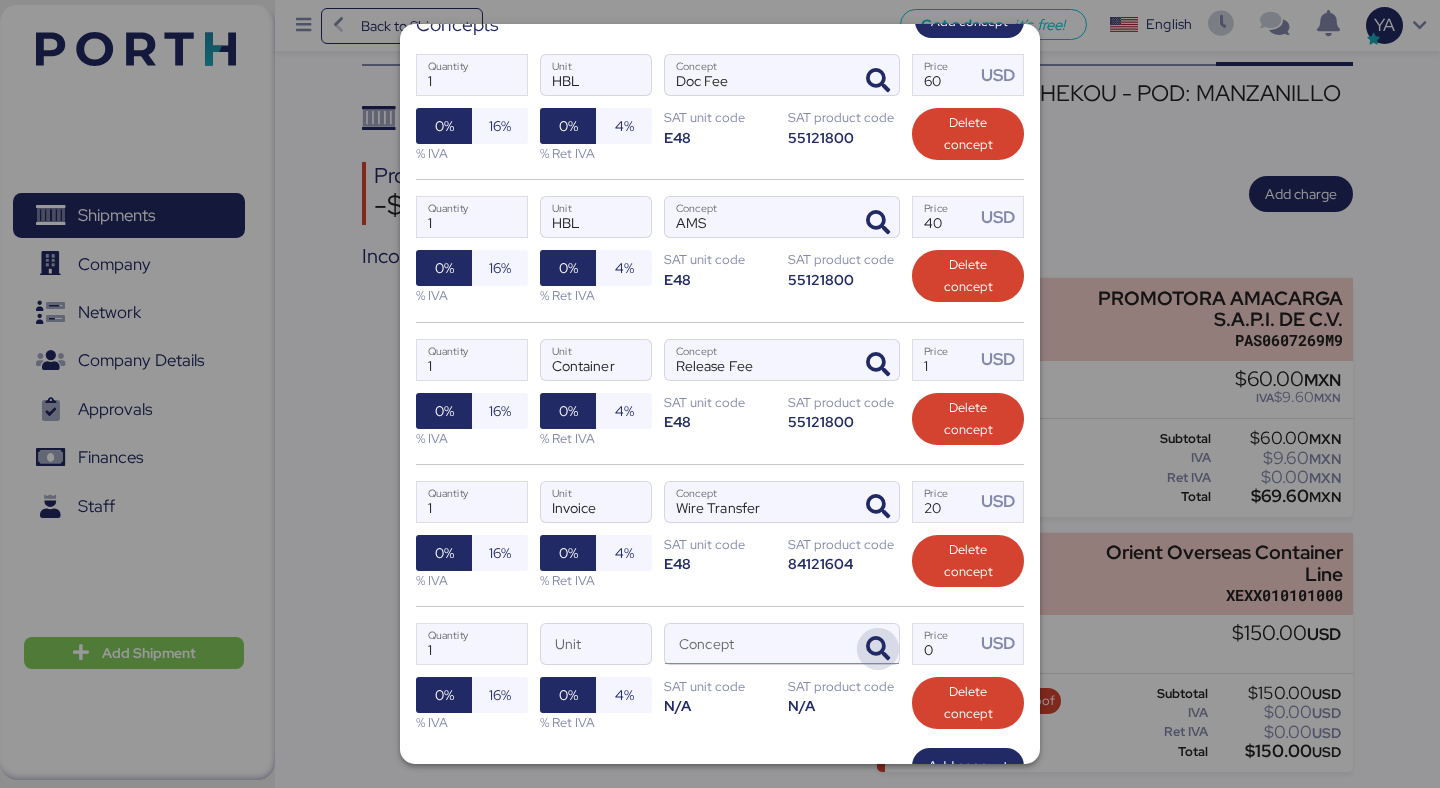 click at bounding box center [878, 649] 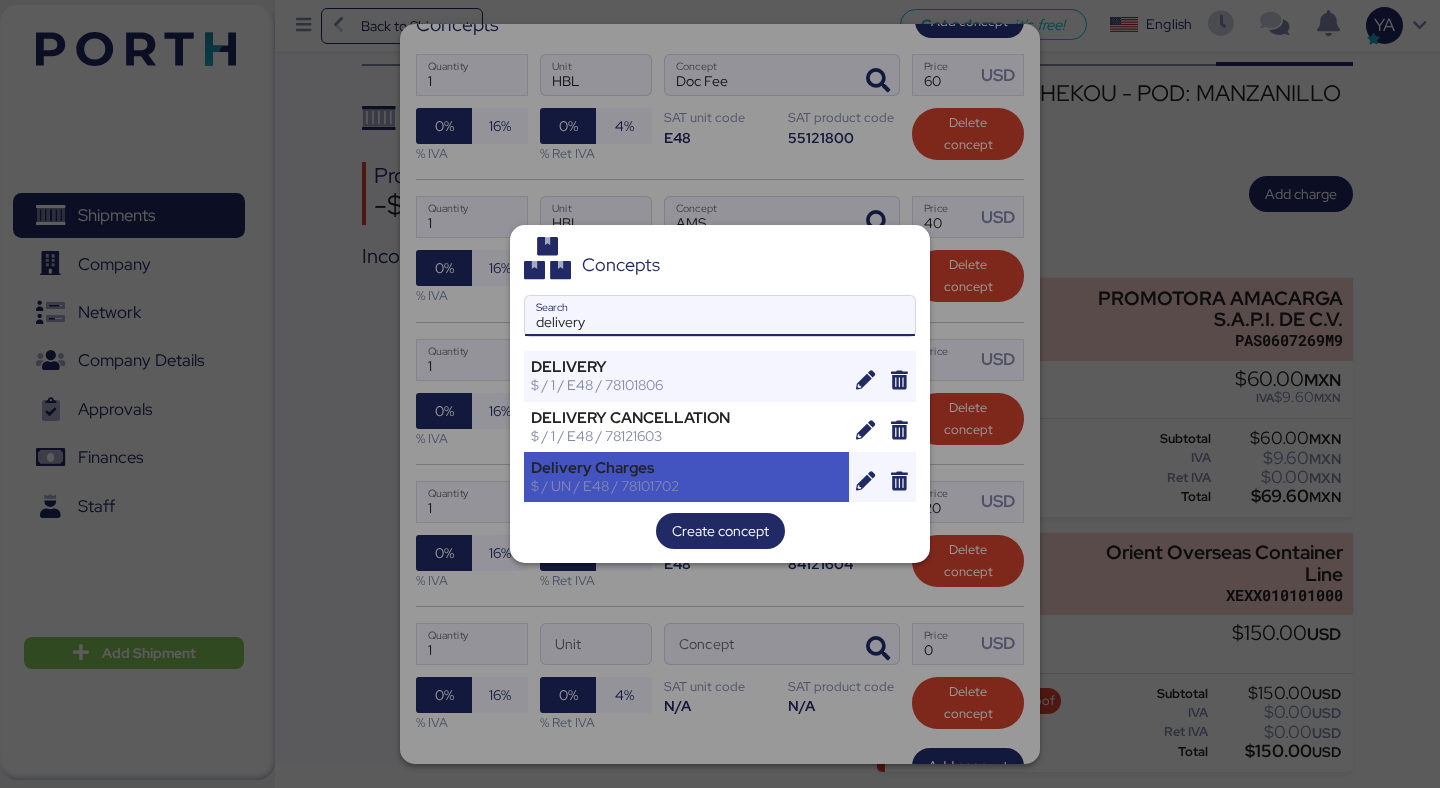 type on "delivery" 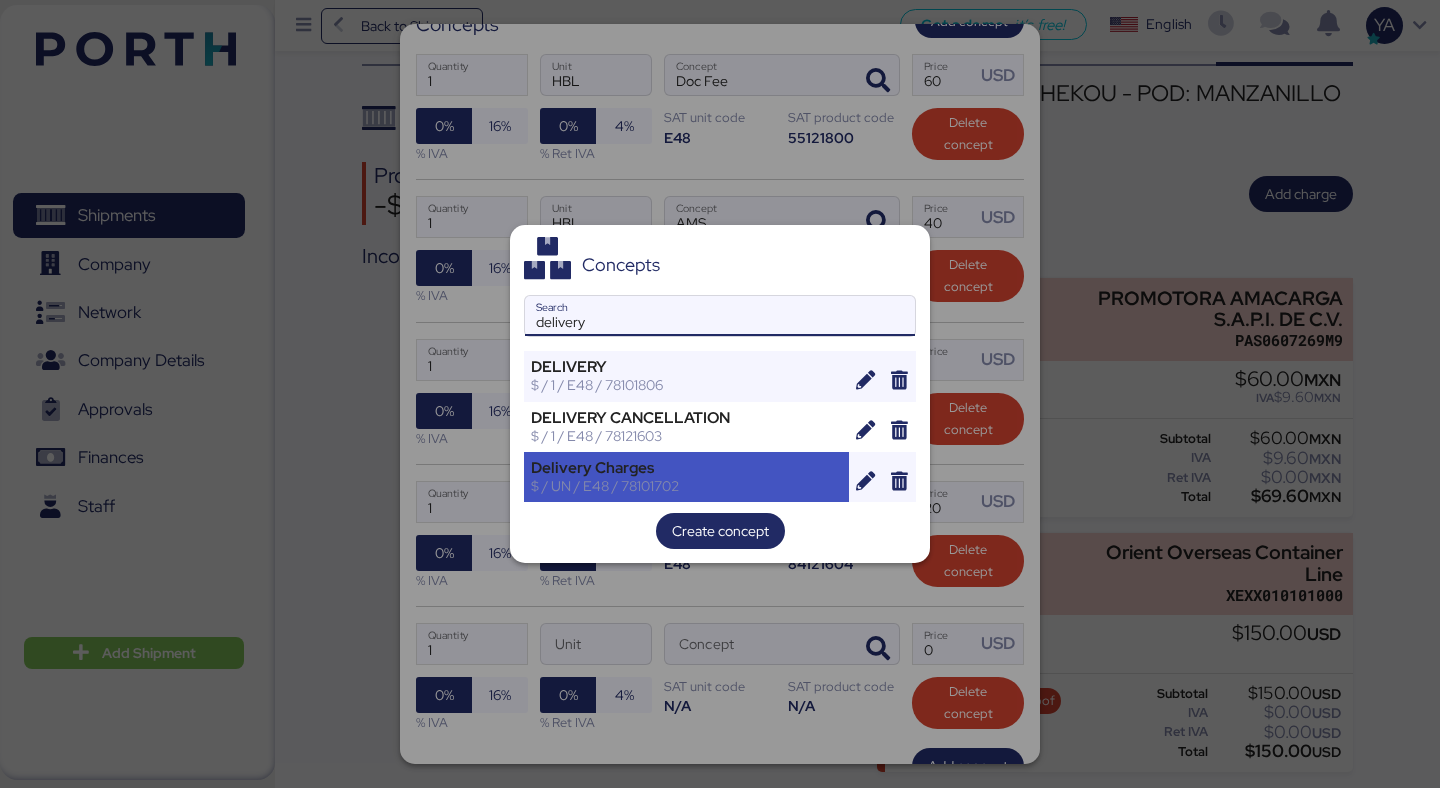 click on "$ / UN /
E48 / 78101702" at bounding box center (686, 486) 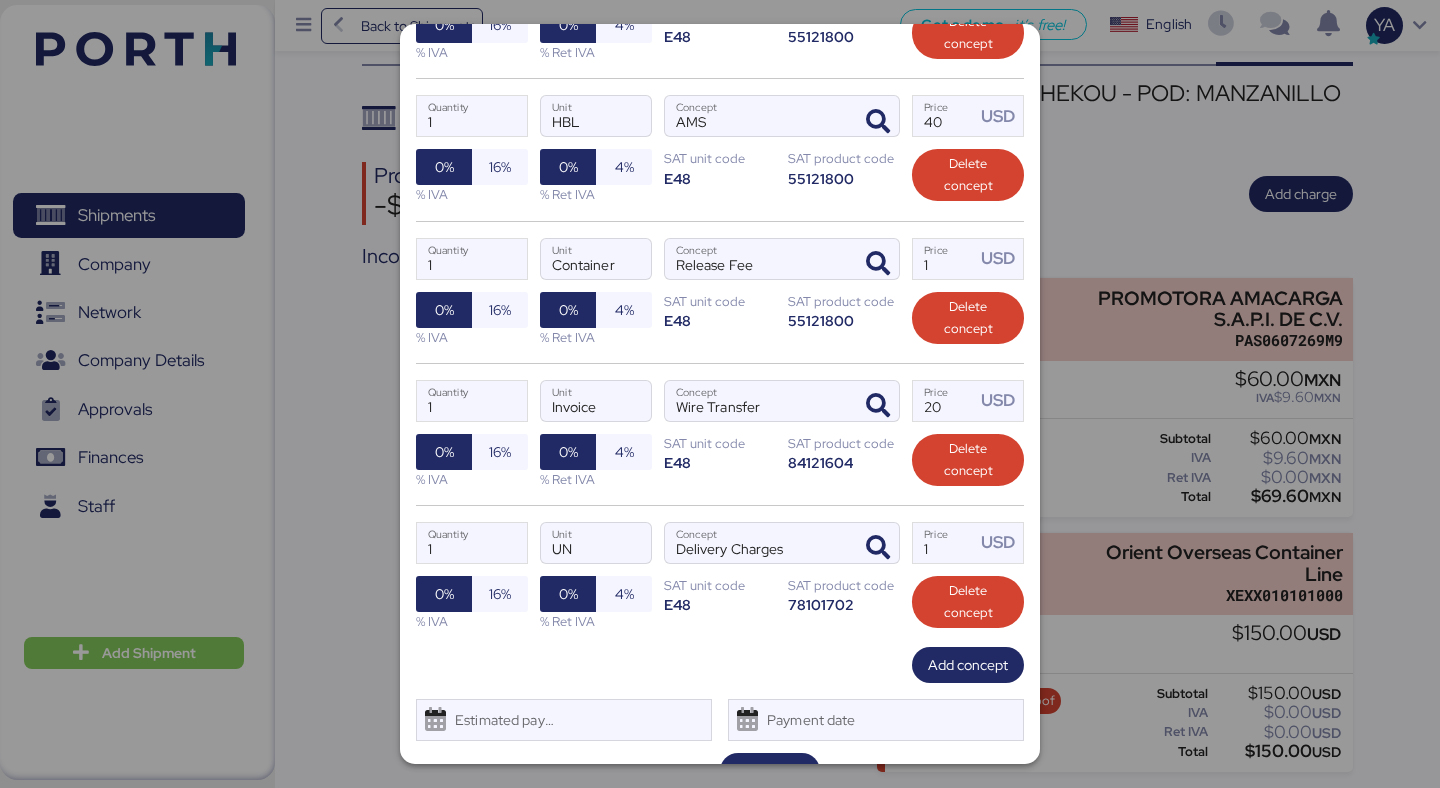 scroll, scrollTop: 501, scrollLeft: 0, axis: vertical 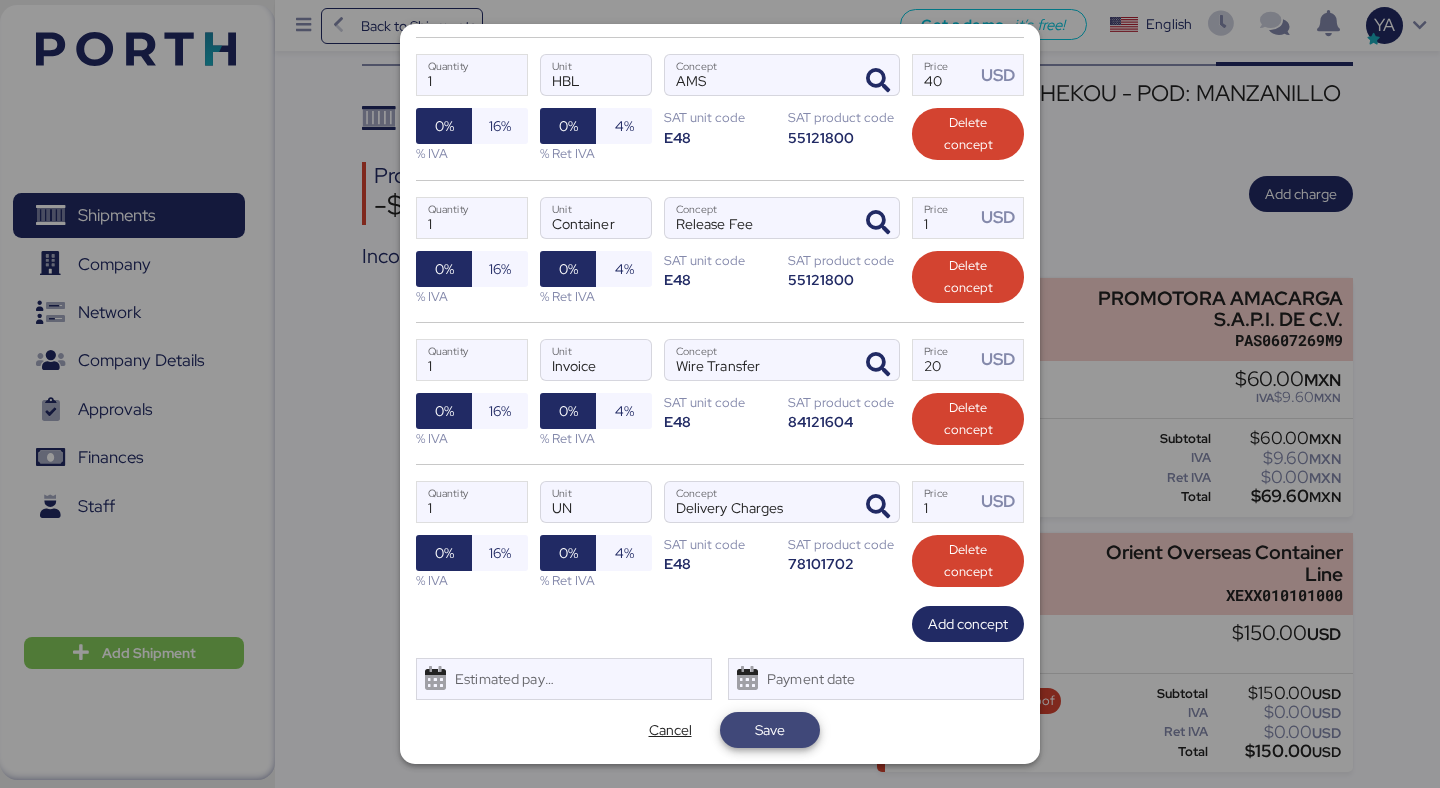 click on "Save" at bounding box center [770, 730] 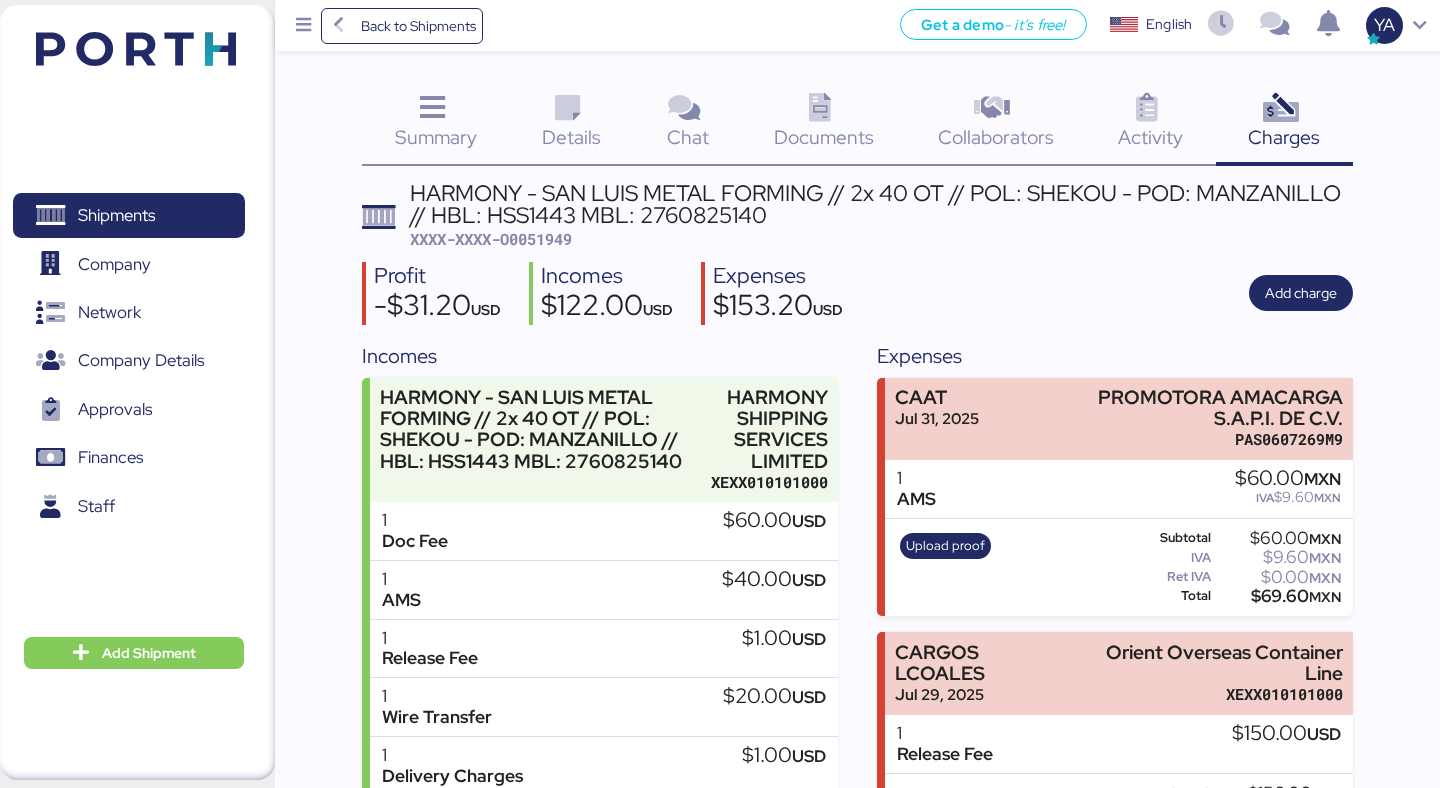 scroll, scrollTop: 121, scrollLeft: 0, axis: vertical 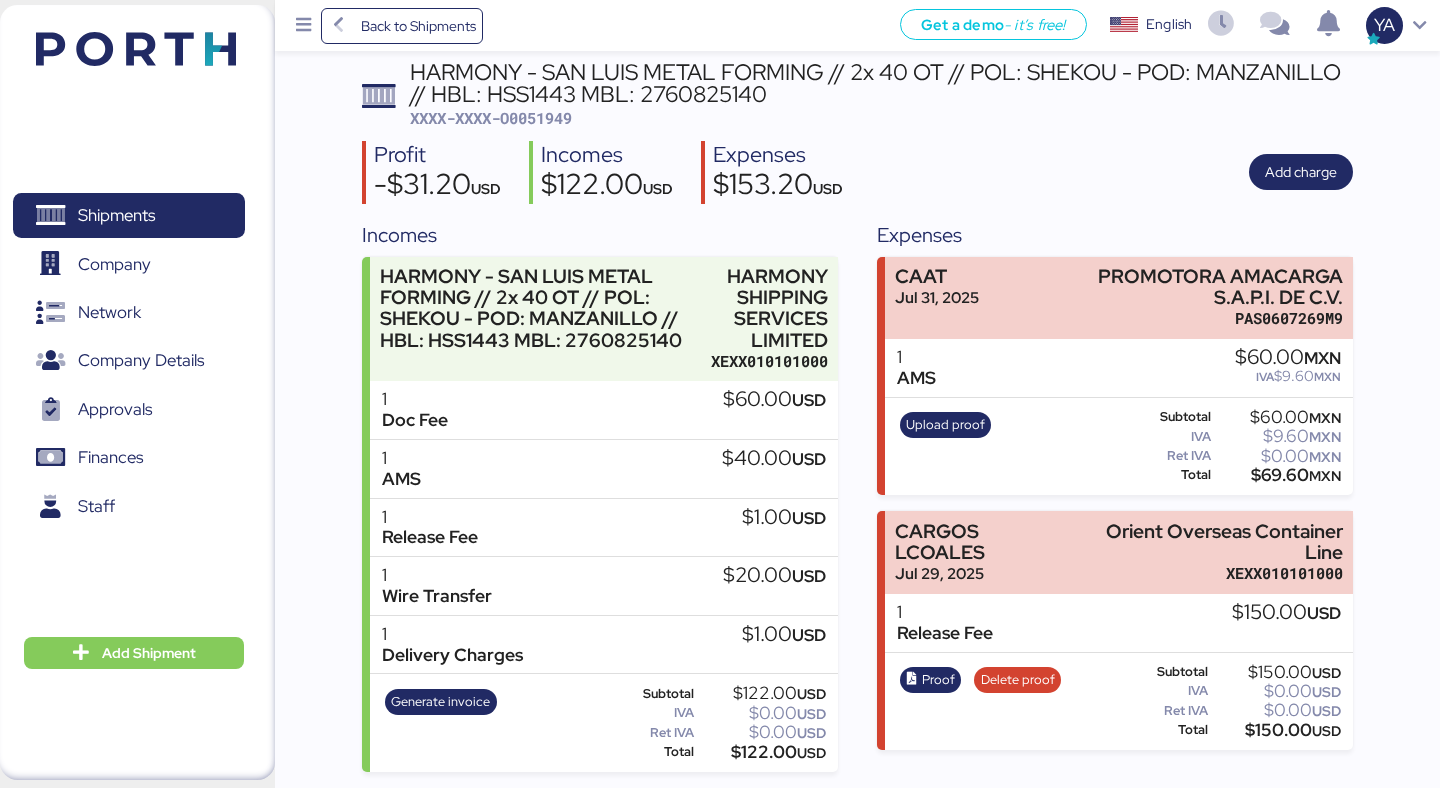 click on "HARMONY - SAN LUIS METAL FORMING // 2x 40 OT // POL: SHEKOU - POD: MANZANILLO // HBL: HSS1443 MBL: 2760825140 XXXX-XXXX-O0051949" at bounding box center (881, 95) 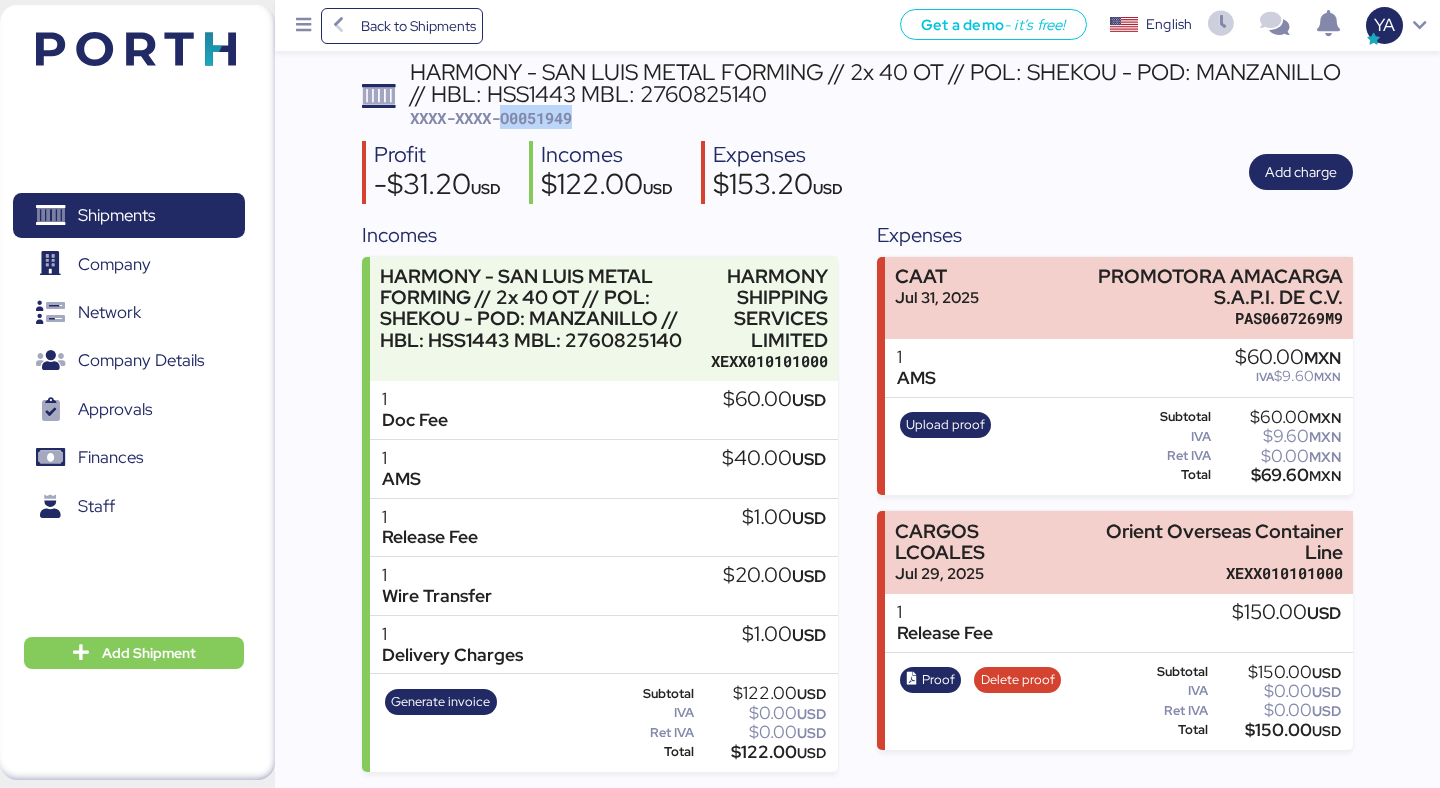 click on "HARMONY - SAN LUIS METAL FORMING // 2x 40 OT // POL: SHEKOU - POD: MANZANILLO // HBL: HSS1443 MBL: 2760825140 XXXX-XXXX-O0051949" at bounding box center [881, 95] 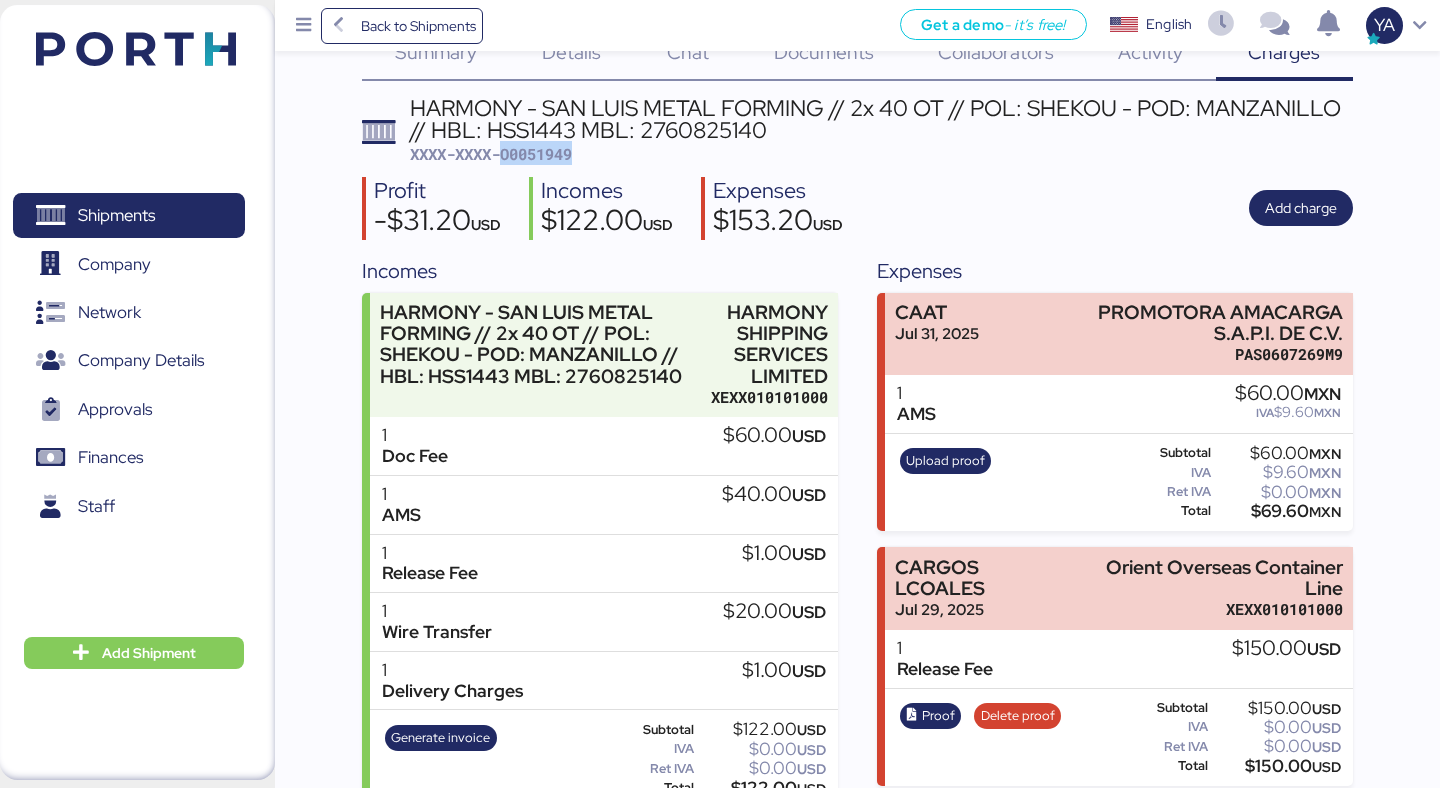 scroll, scrollTop: 84, scrollLeft: 0, axis: vertical 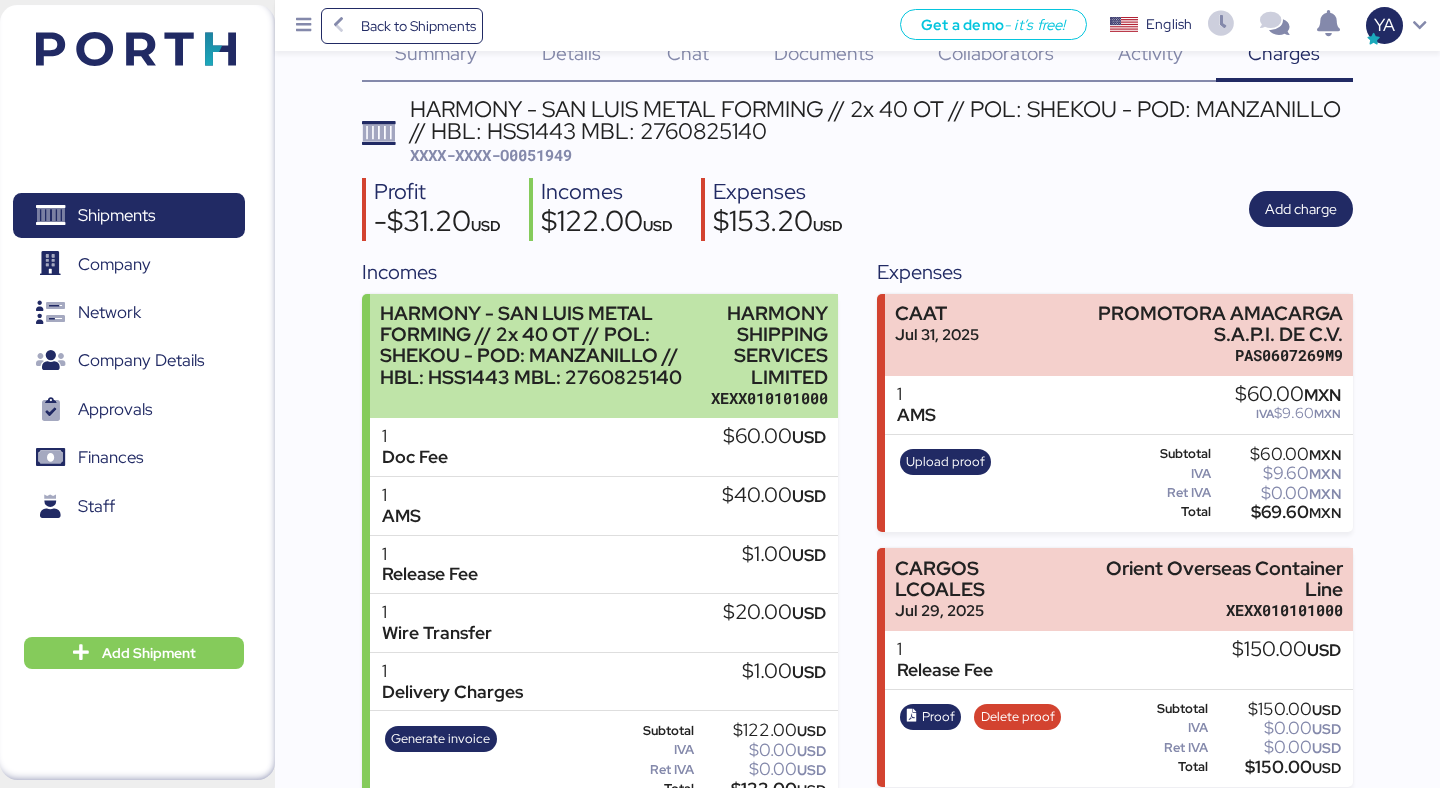 click on "HARMONY SHIPPING SERVICES LIMITED" at bounding box center (769, 345) 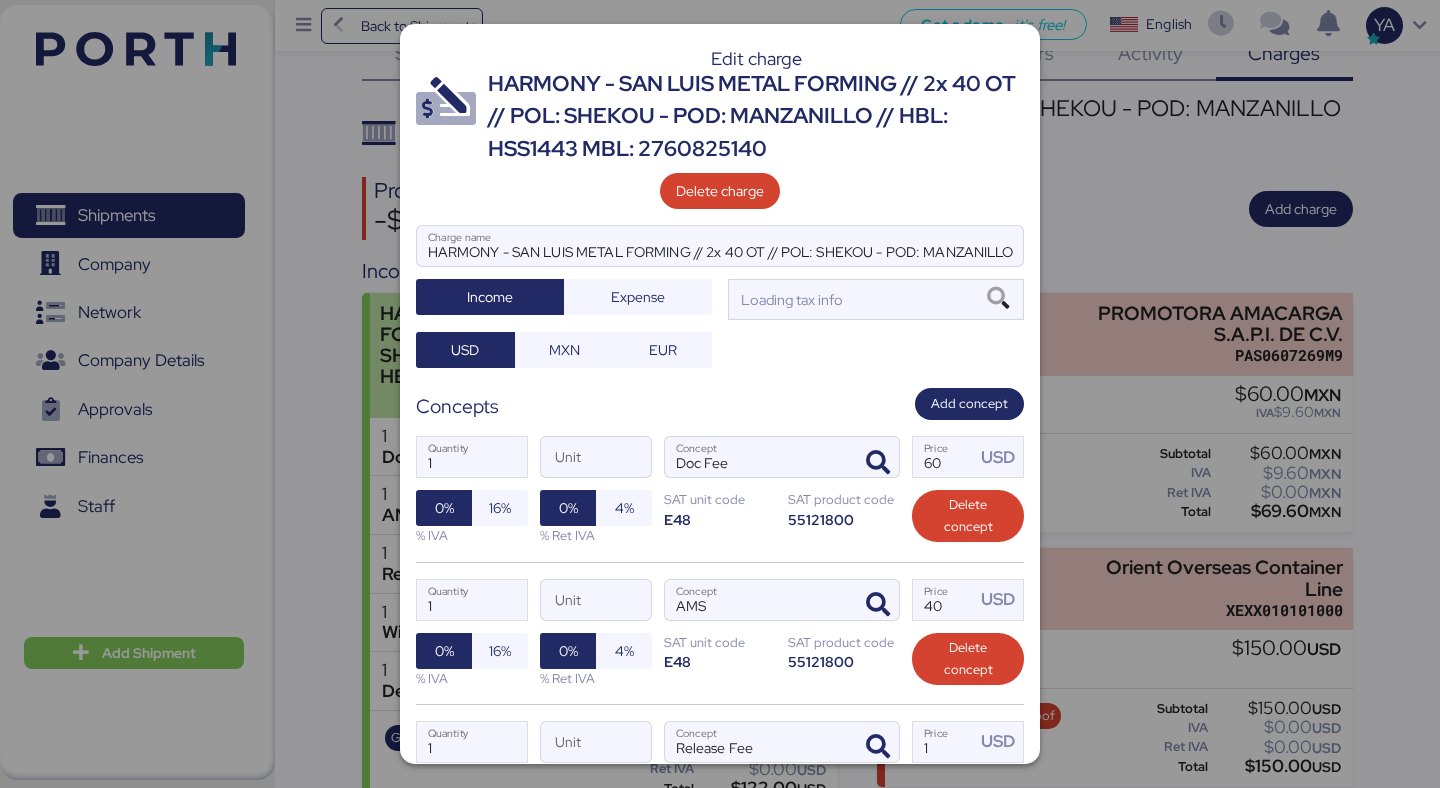 scroll, scrollTop: 0, scrollLeft: 0, axis: both 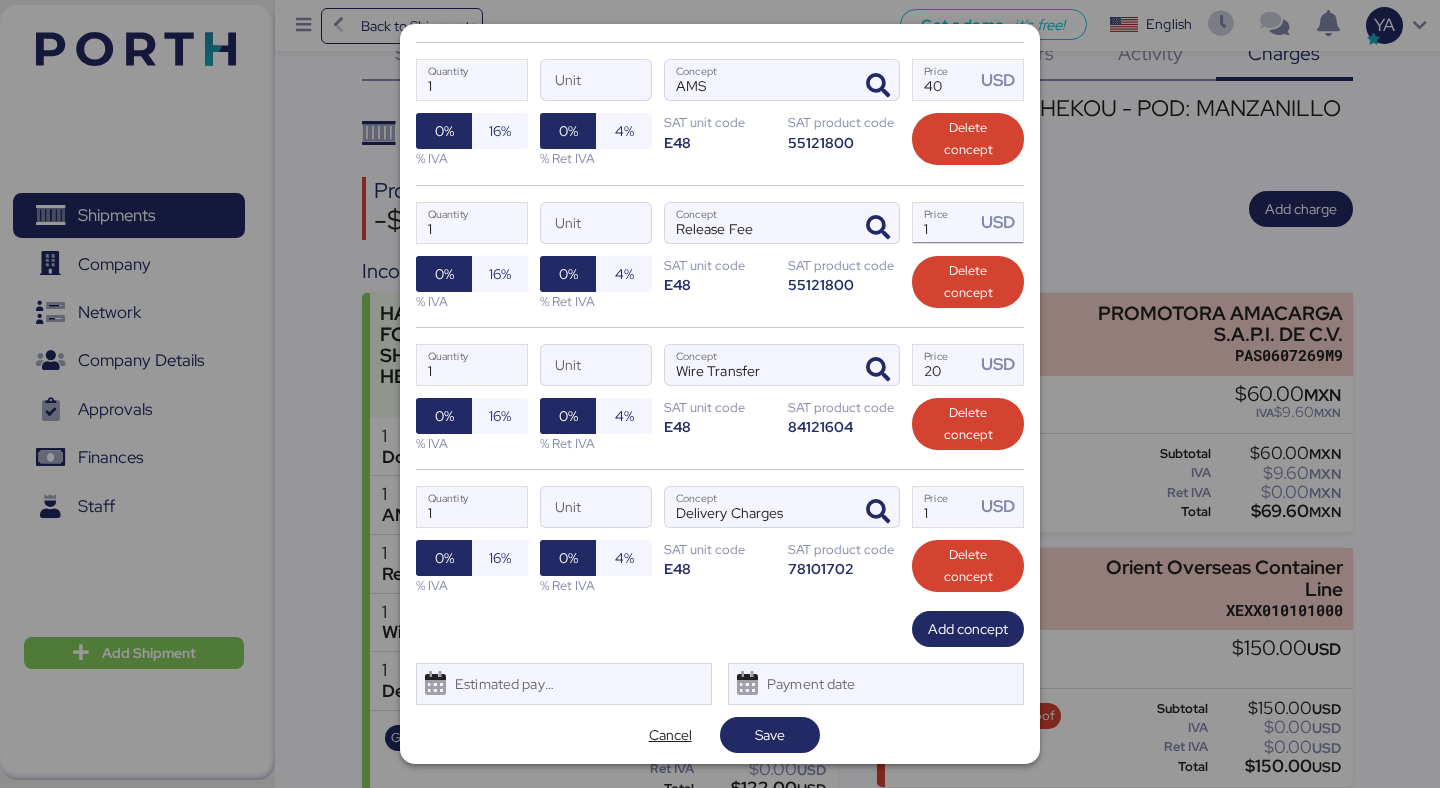 click on "1" at bounding box center (944, 223) 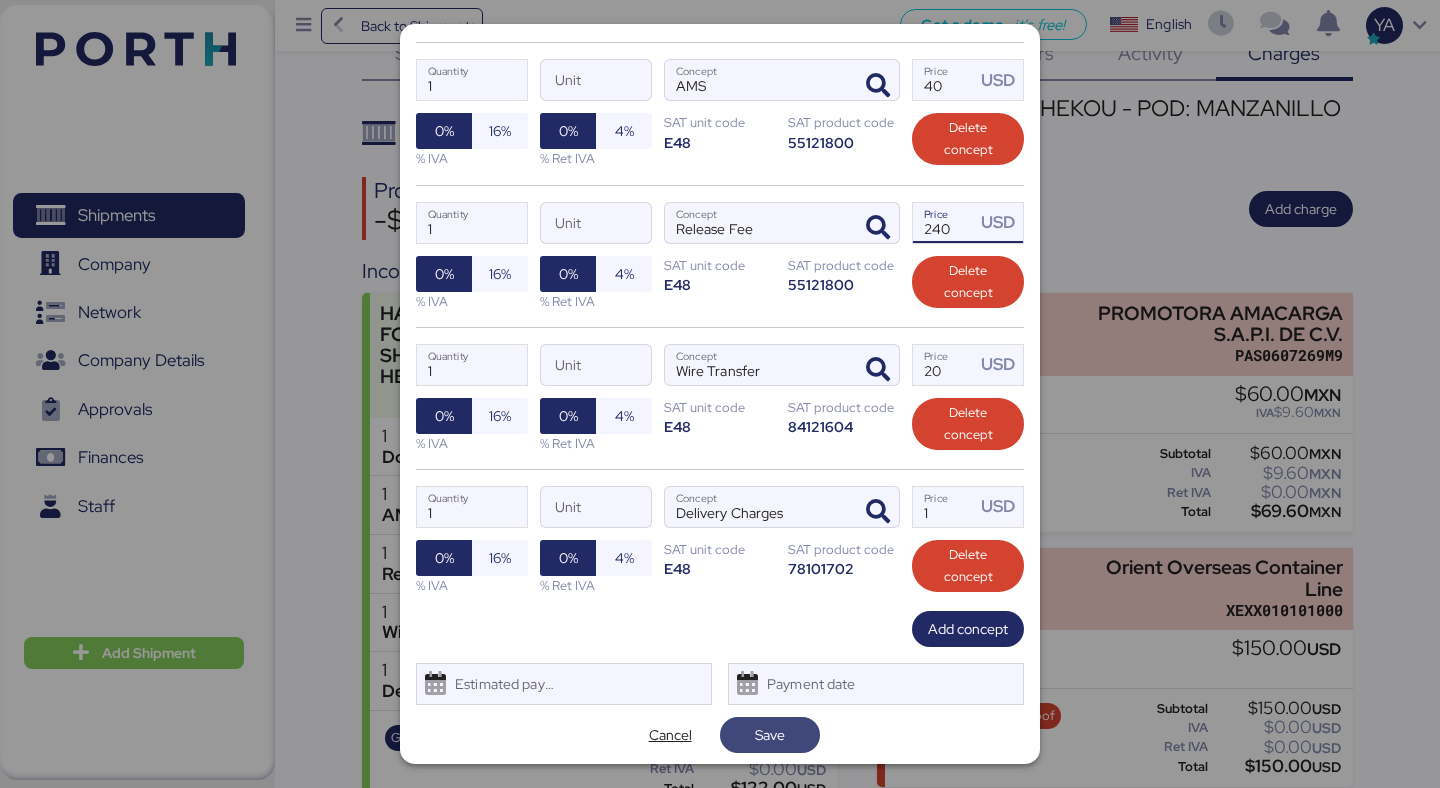 type on "240" 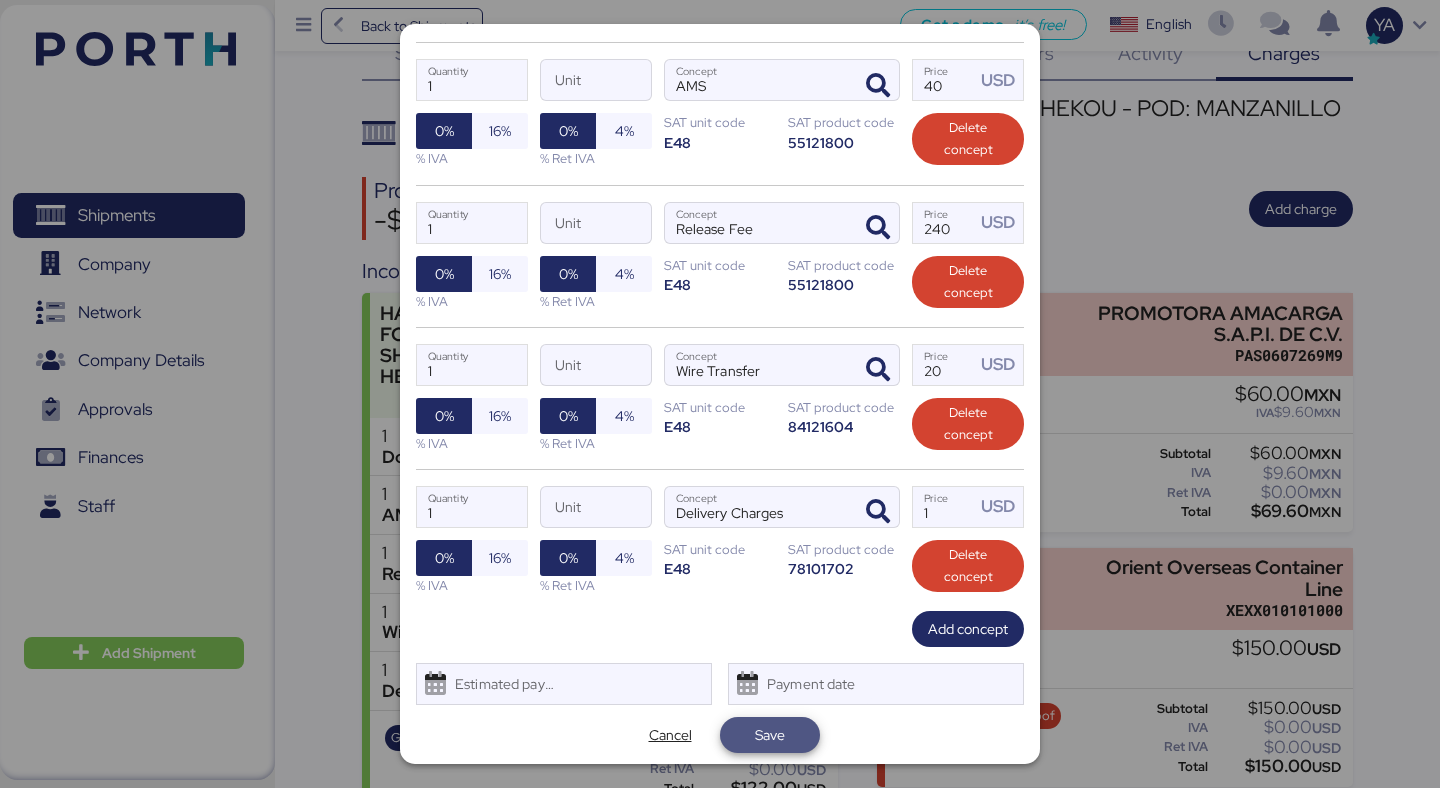 click on "Save" at bounding box center [770, 735] 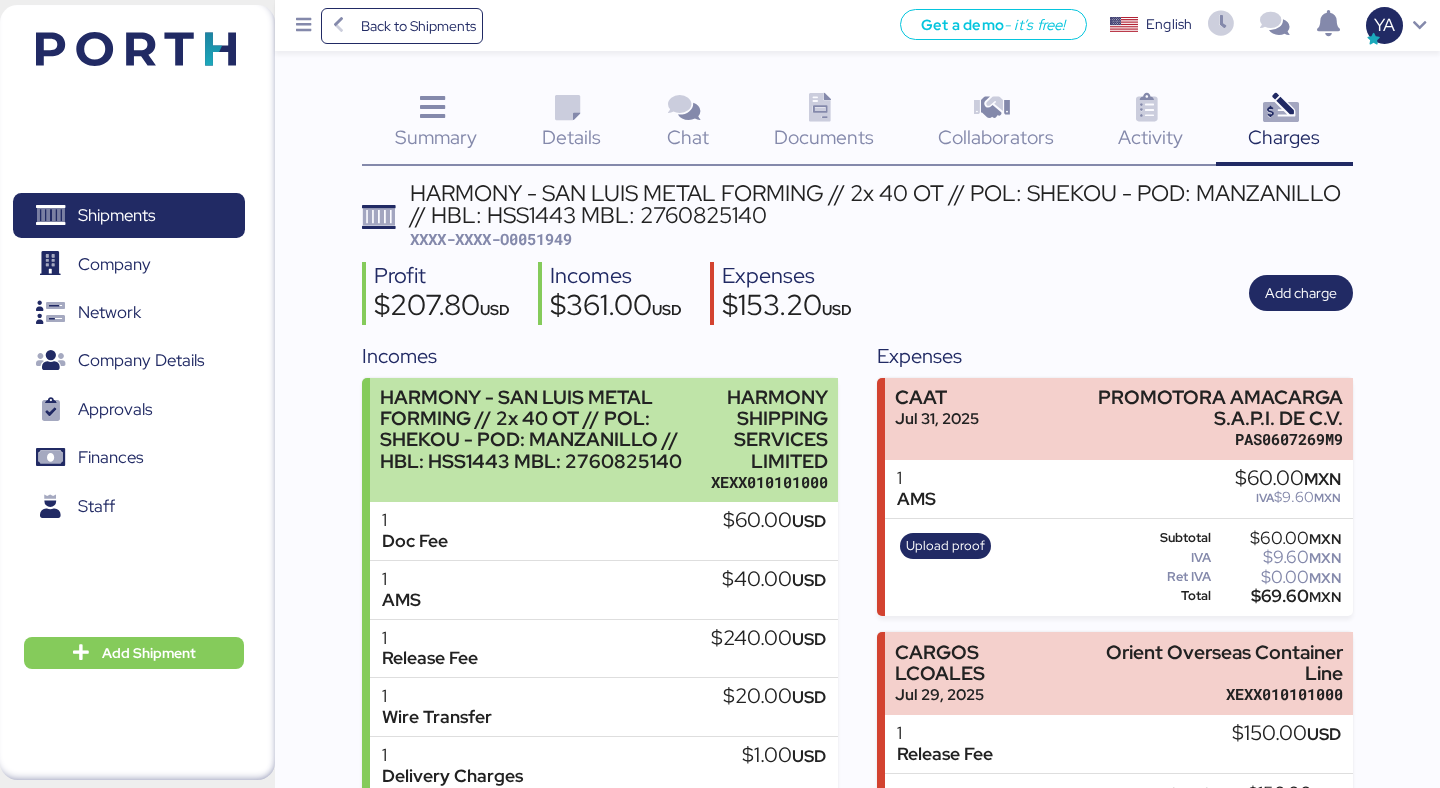 click on "HARMONY - SAN LUIS METAL FORMING // 2x 40 OT // POL: SHEKOU - POD: MANZANILLO // HBL: HSS1443 MBL: 2760825140 HARMONY SHIPPING SERVICES LIMITED XEXX010101000" at bounding box center [603, 440] 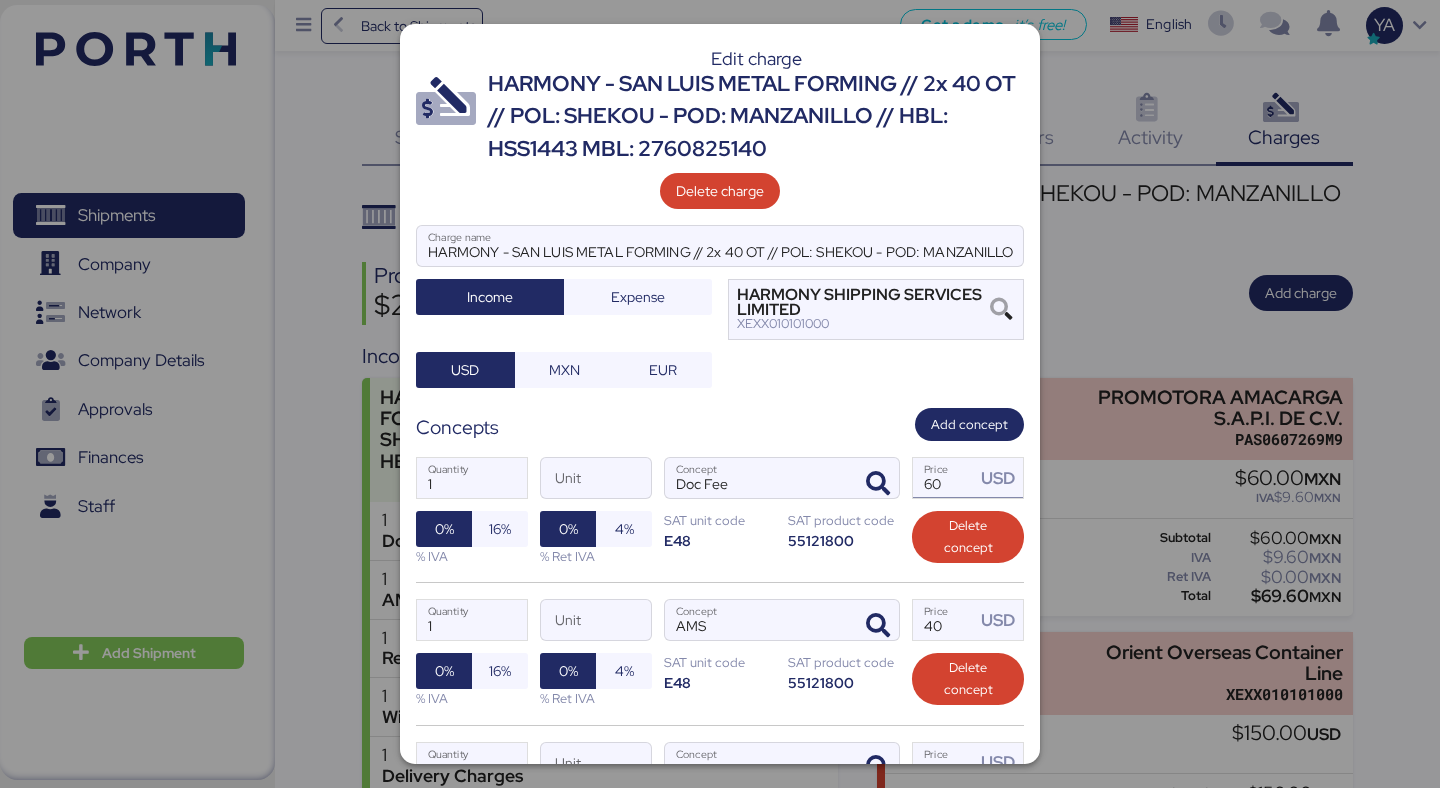 scroll, scrollTop: 545, scrollLeft: 0, axis: vertical 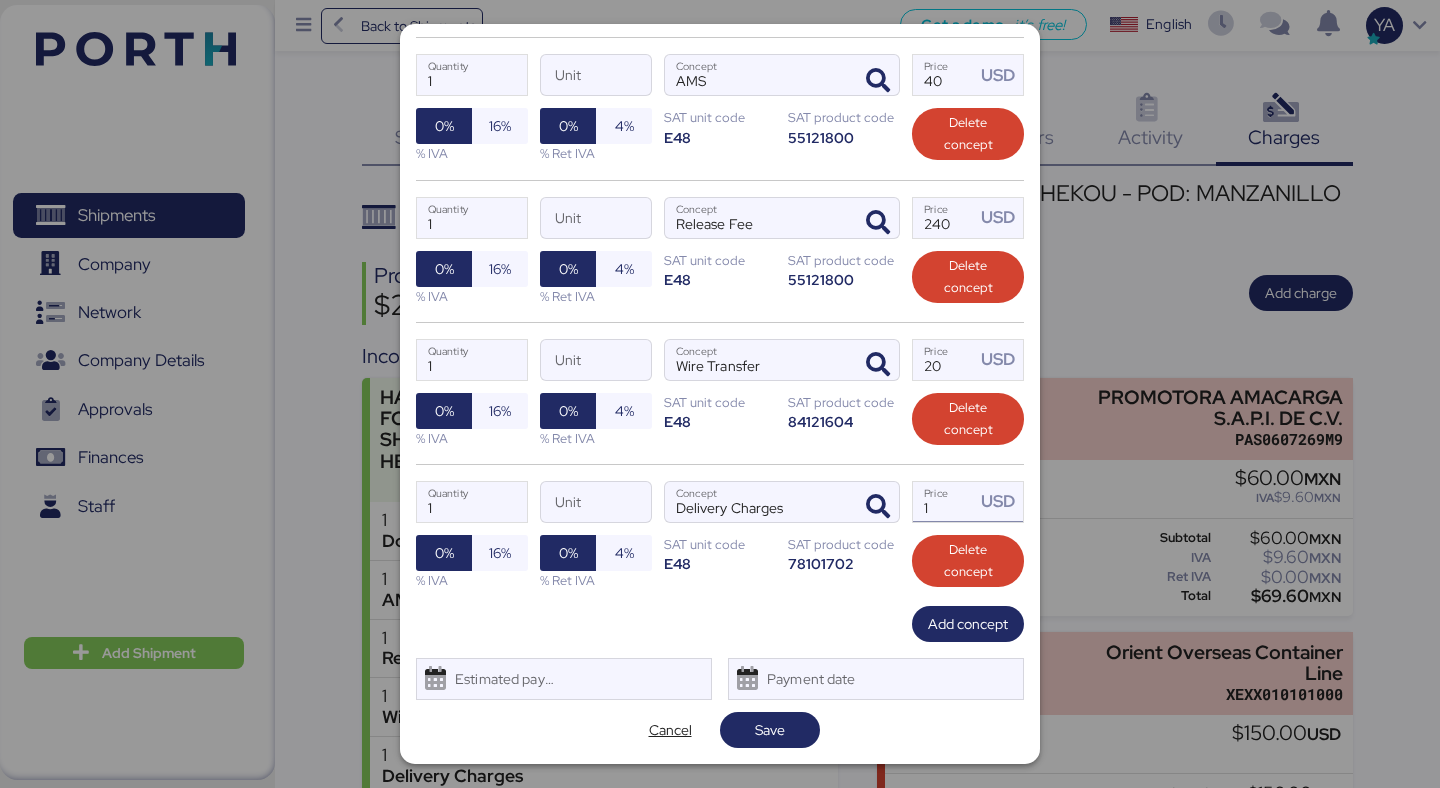 click on "1" at bounding box center (944, 502) 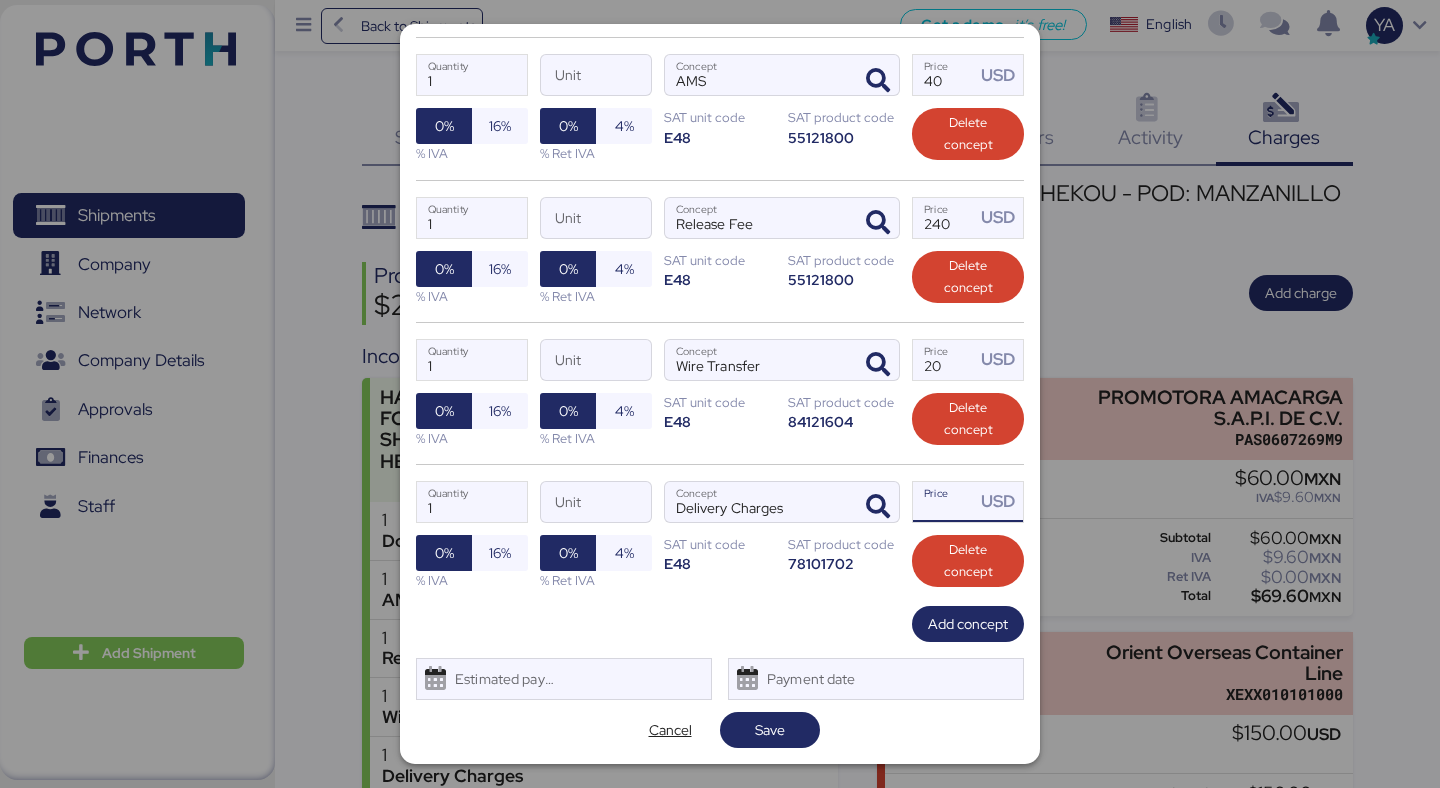 paste on "5710" 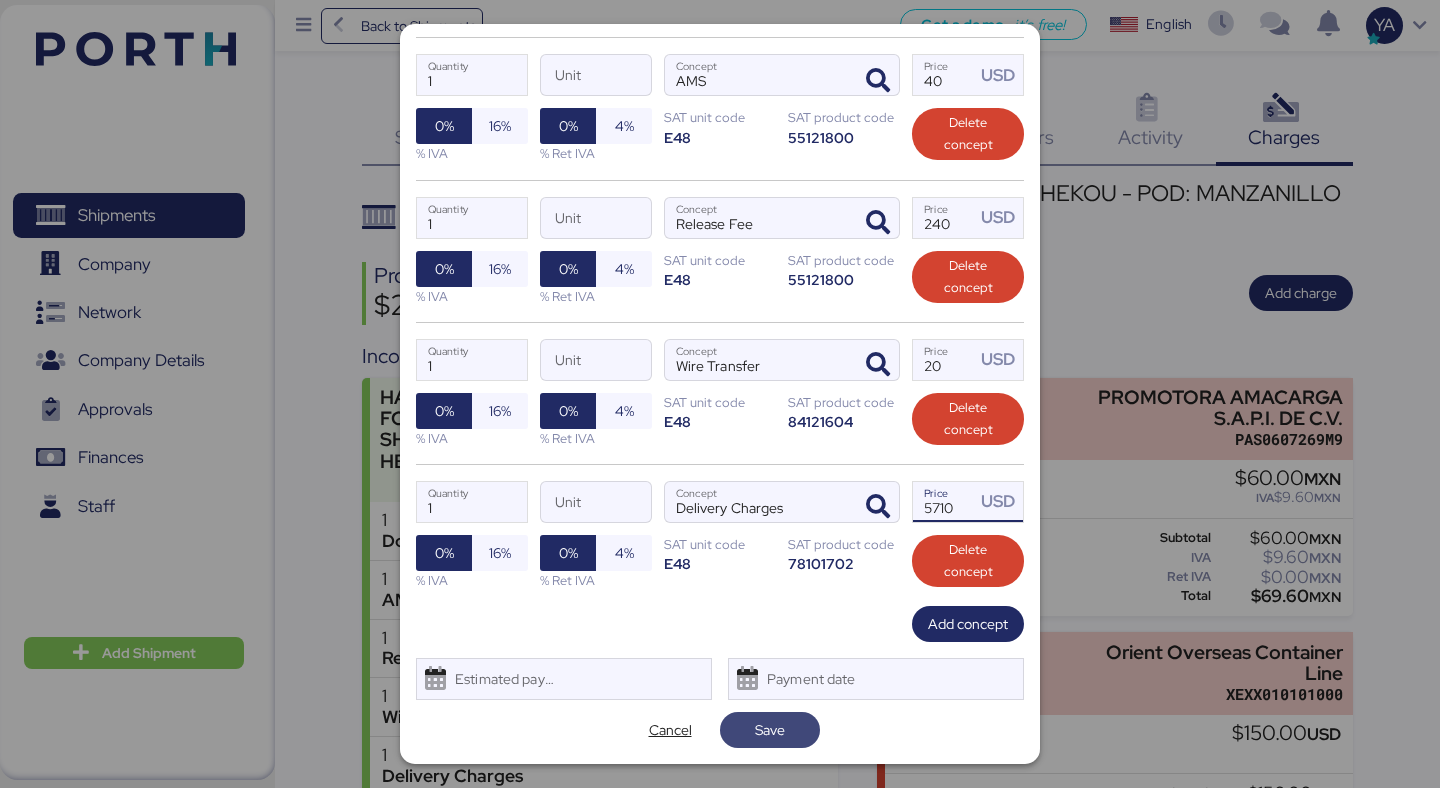 type on "5710" 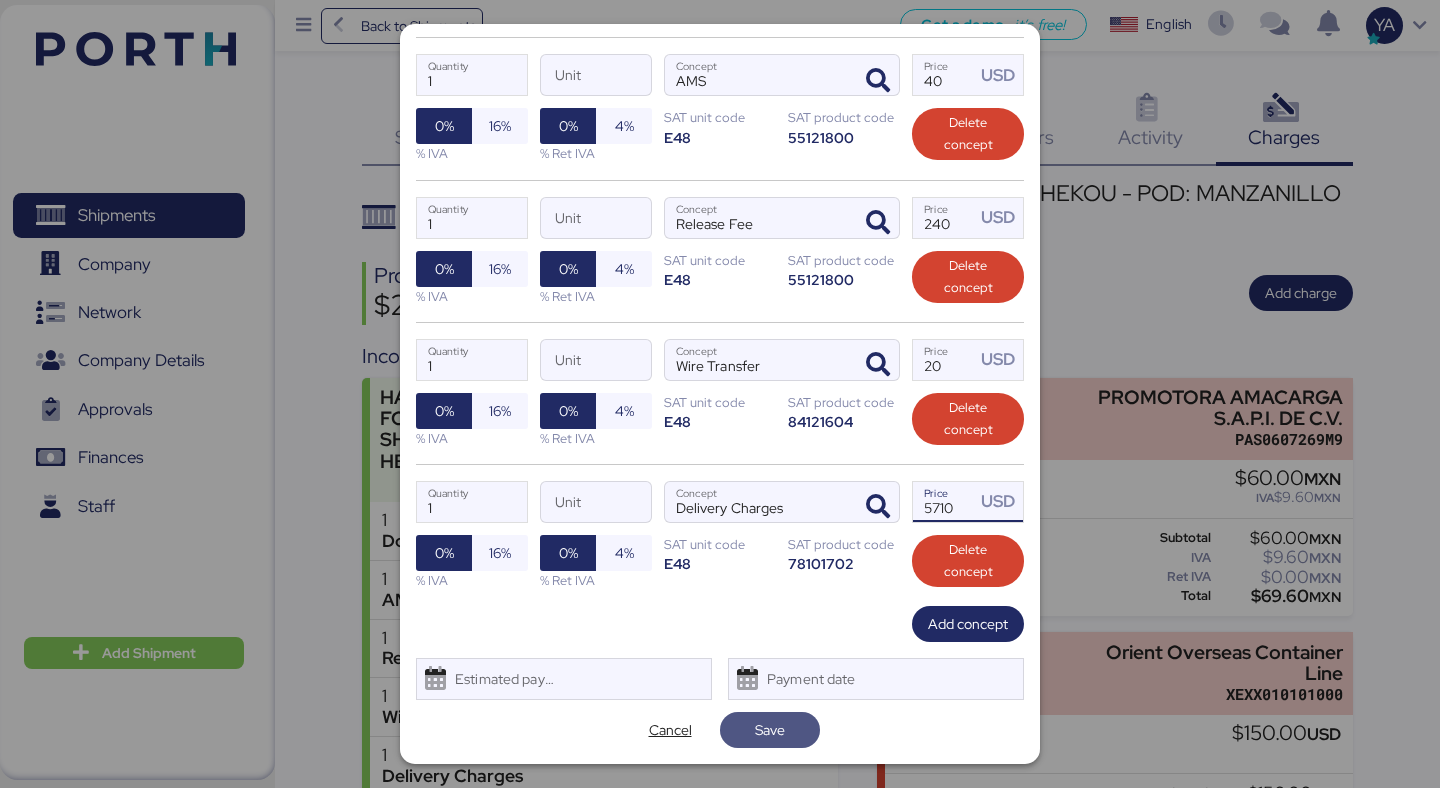 click on "Save" at bounding box center (770, 730) 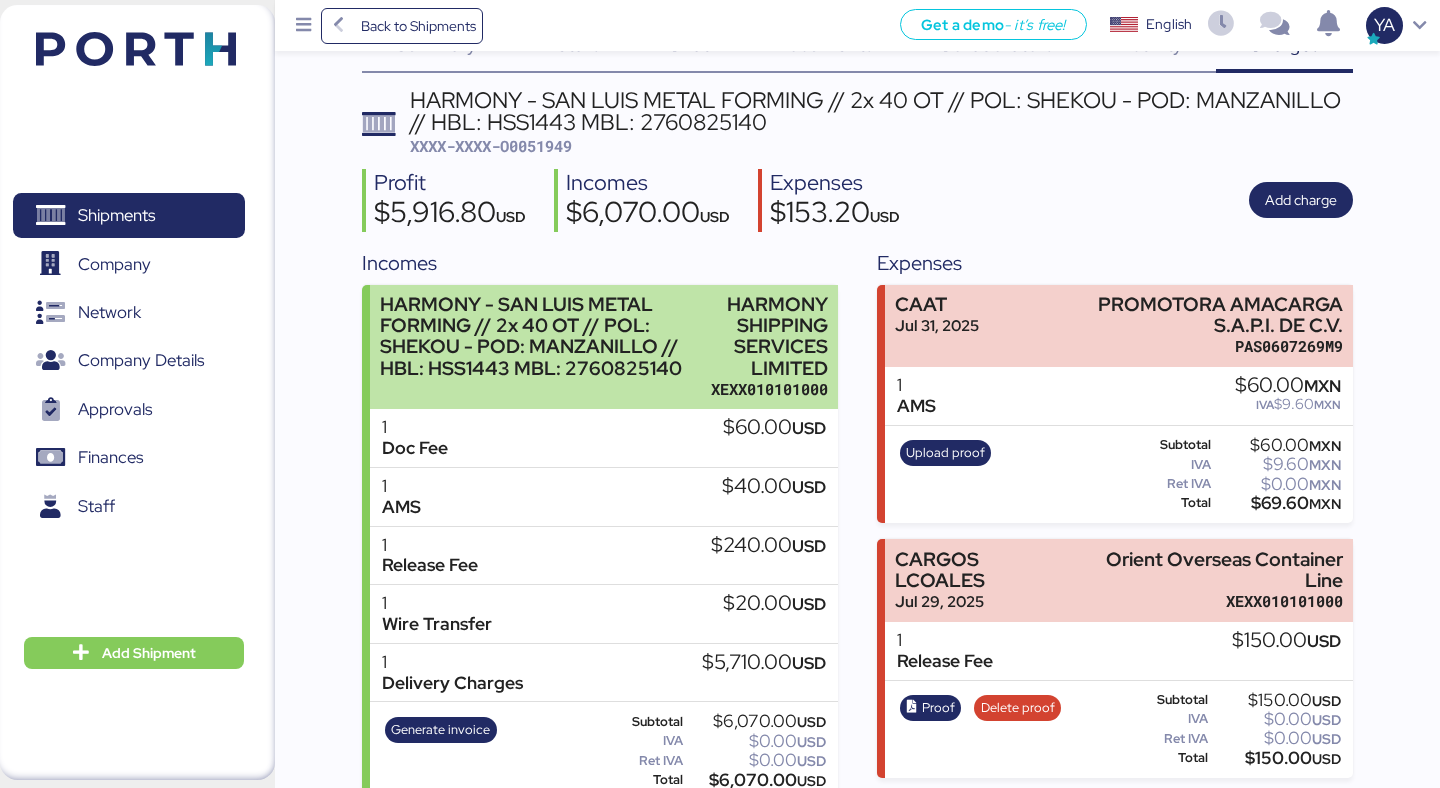 scroll, scrollTop: 121, scrollLeft: 0, axis: vertical 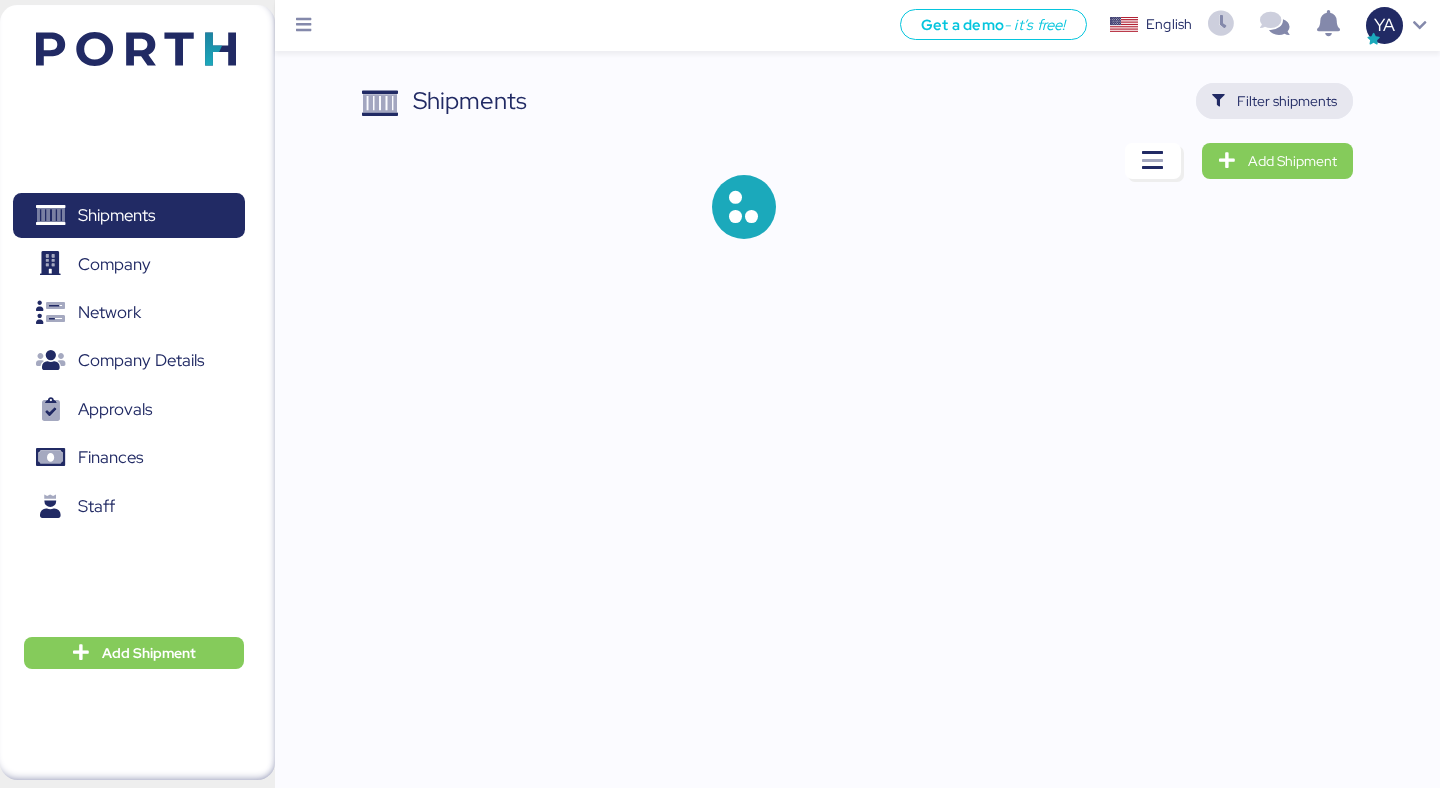 click on "Filter shipments" at bounding box center [1274, 101] 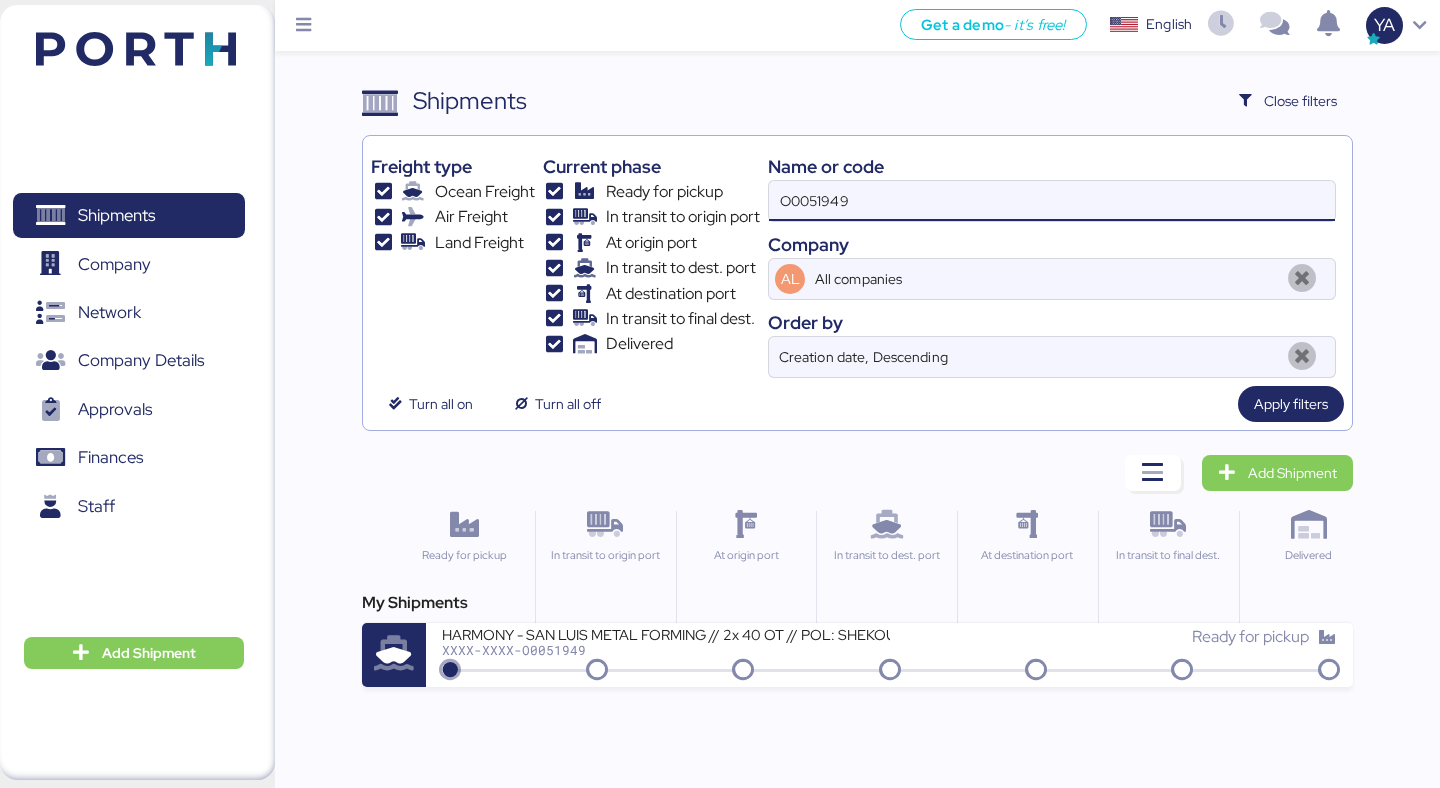 click on "O0051949" at bounding box center (1052, 201) 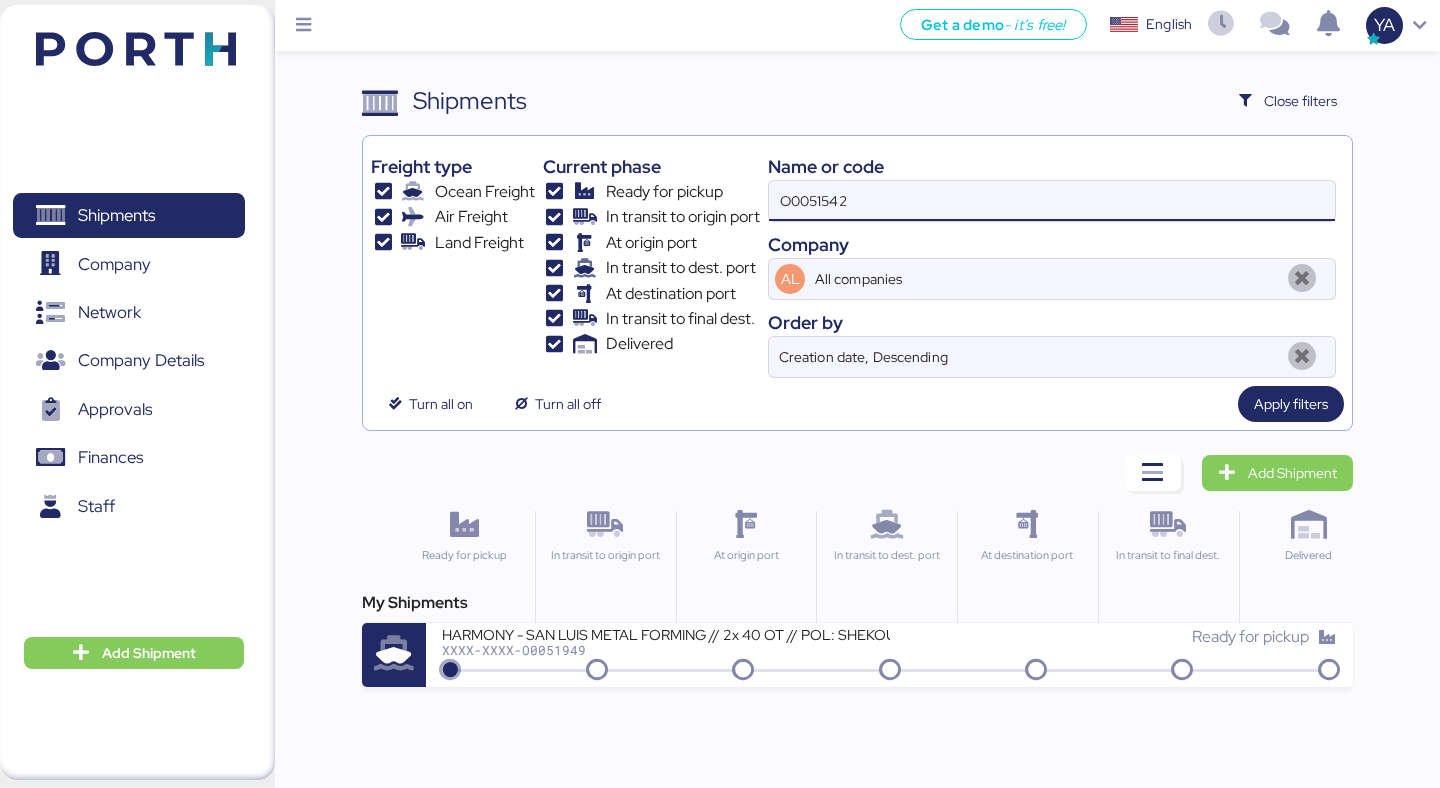 type on "O0051542" 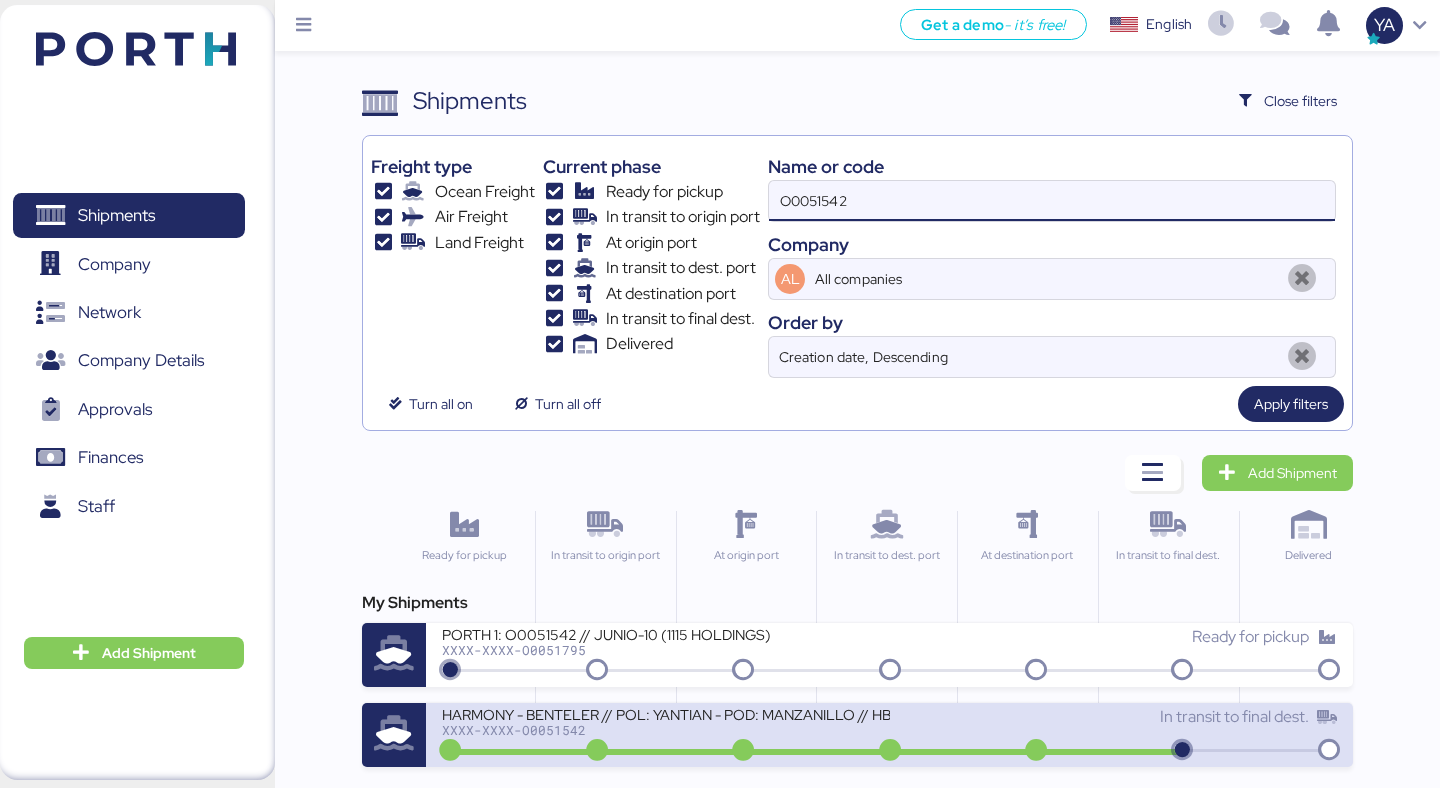 click on "HARMONY - BENTELER // POL: YANTIAN - POD: MANZANILLO // HBL: HSS1372 // MBL: MAEU254164373 // BKG: 254164373" at bounding box center (665, 713) 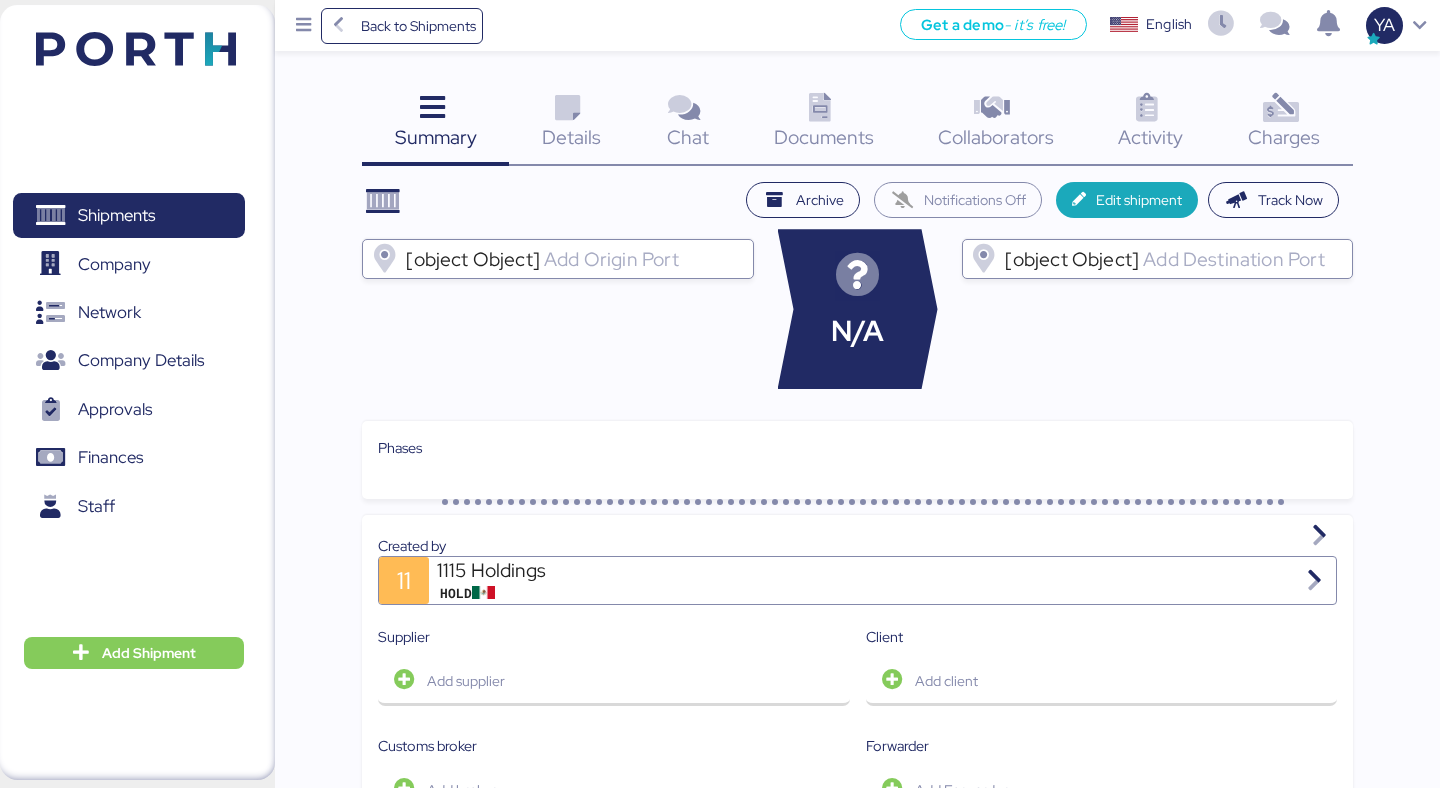 click at bounding box center [1280, 108] 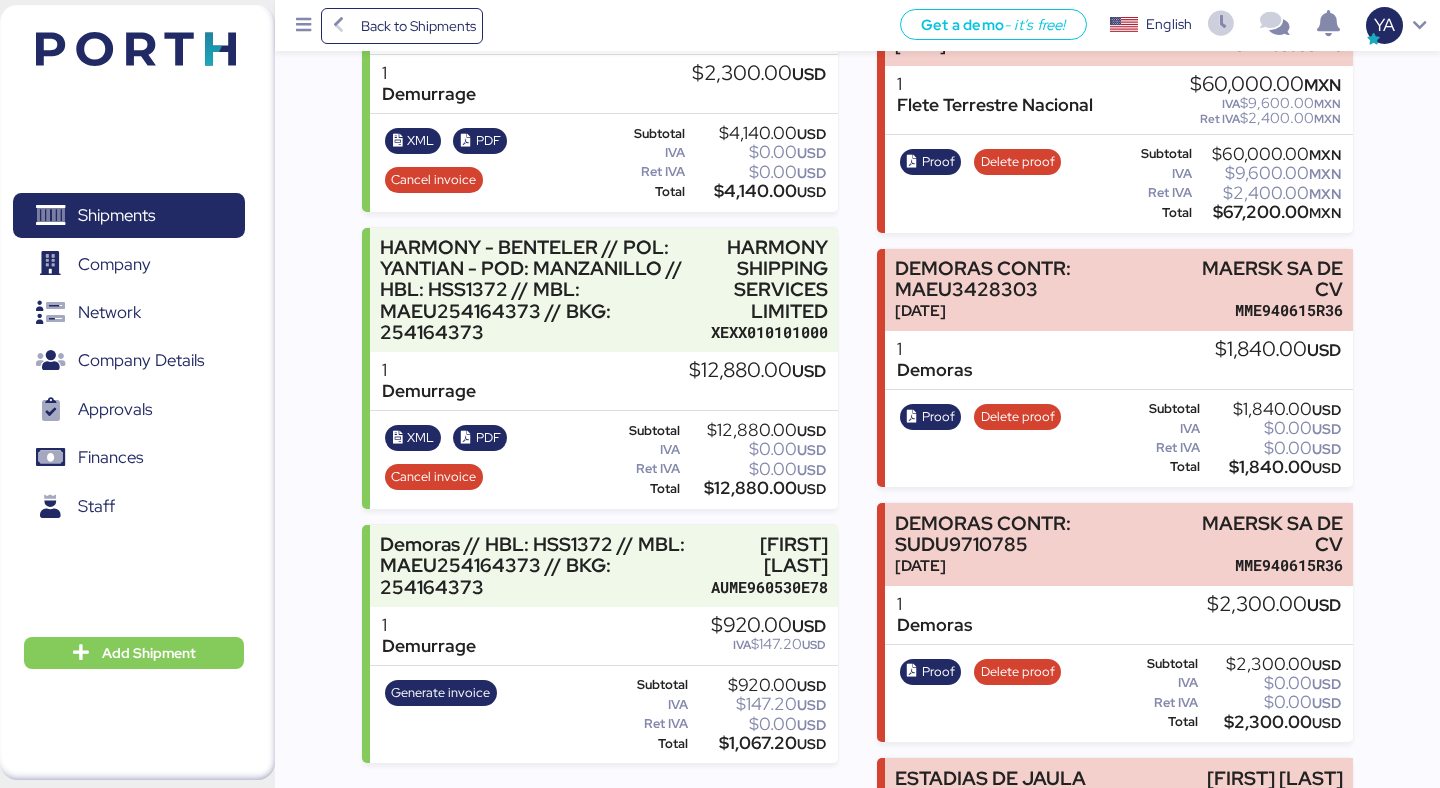 scroll, scrollTop: 1331, scrollLeft: 0, axis: vertical 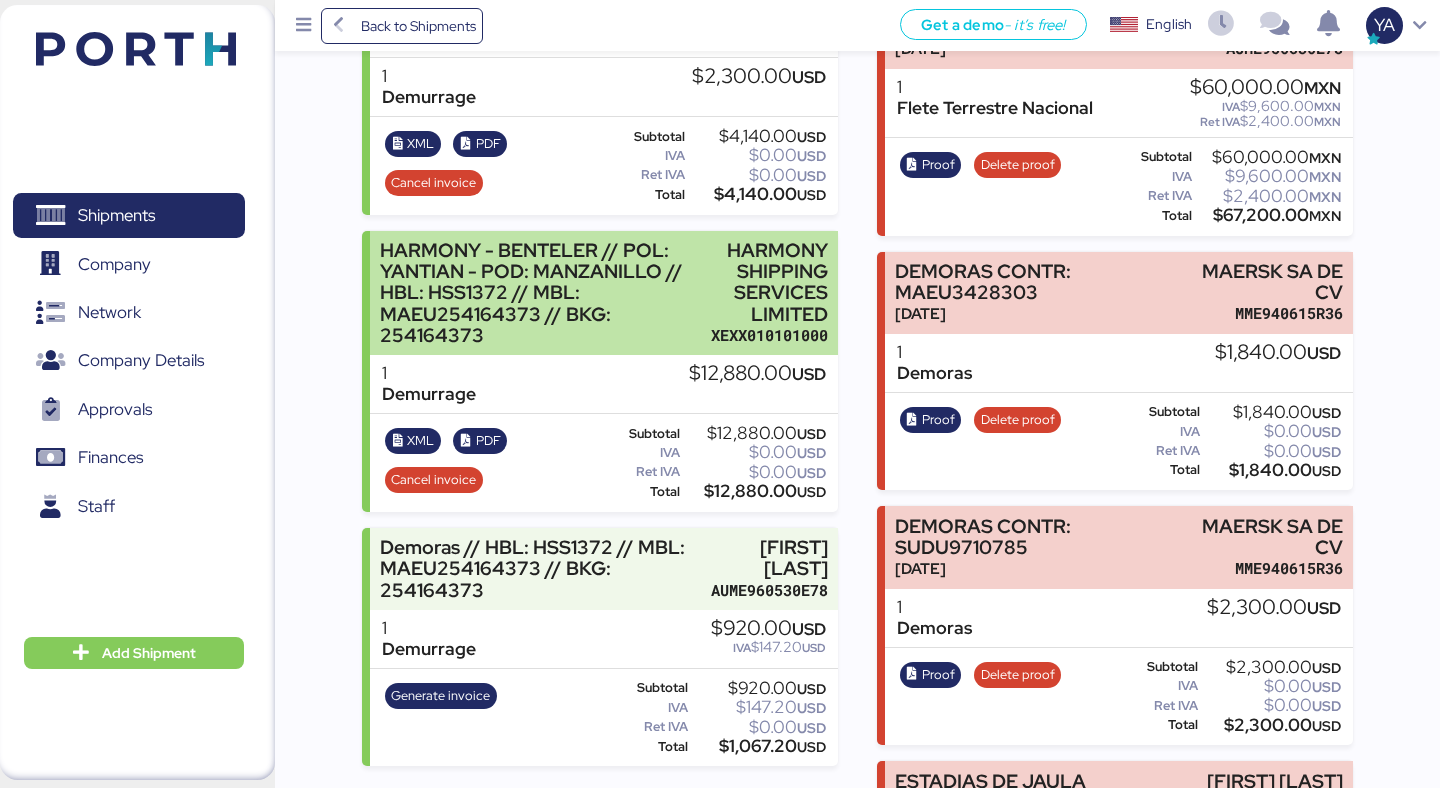 click on "HARMONY - BENTELER // POL: YANTIAN - POD: MANZANILLO // HBL: HSS1372 // MBL: MAEU254164373 // BKG: 254164373" at bounding box center [541, 293] 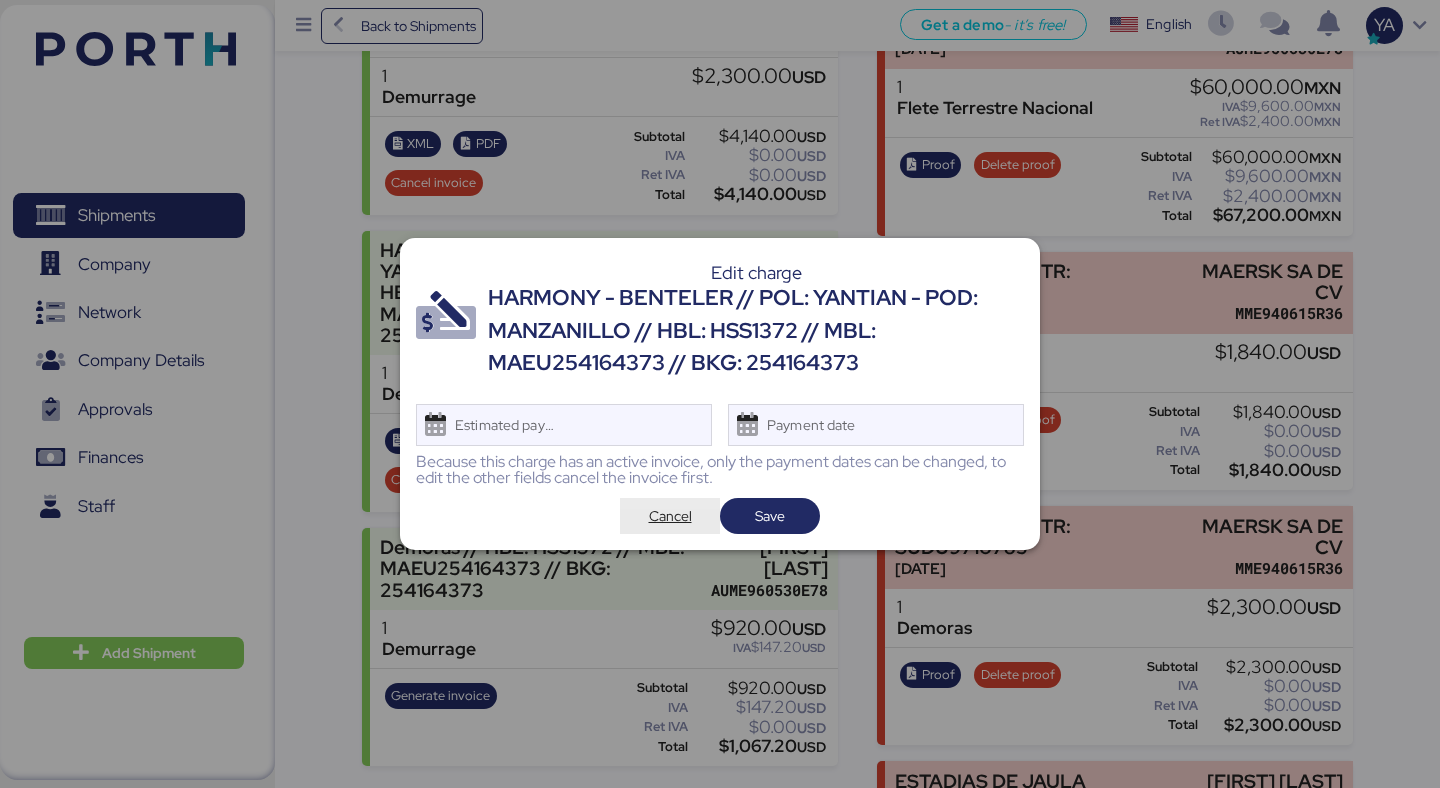 click on "Cancel" at bounding box center (670, 516) 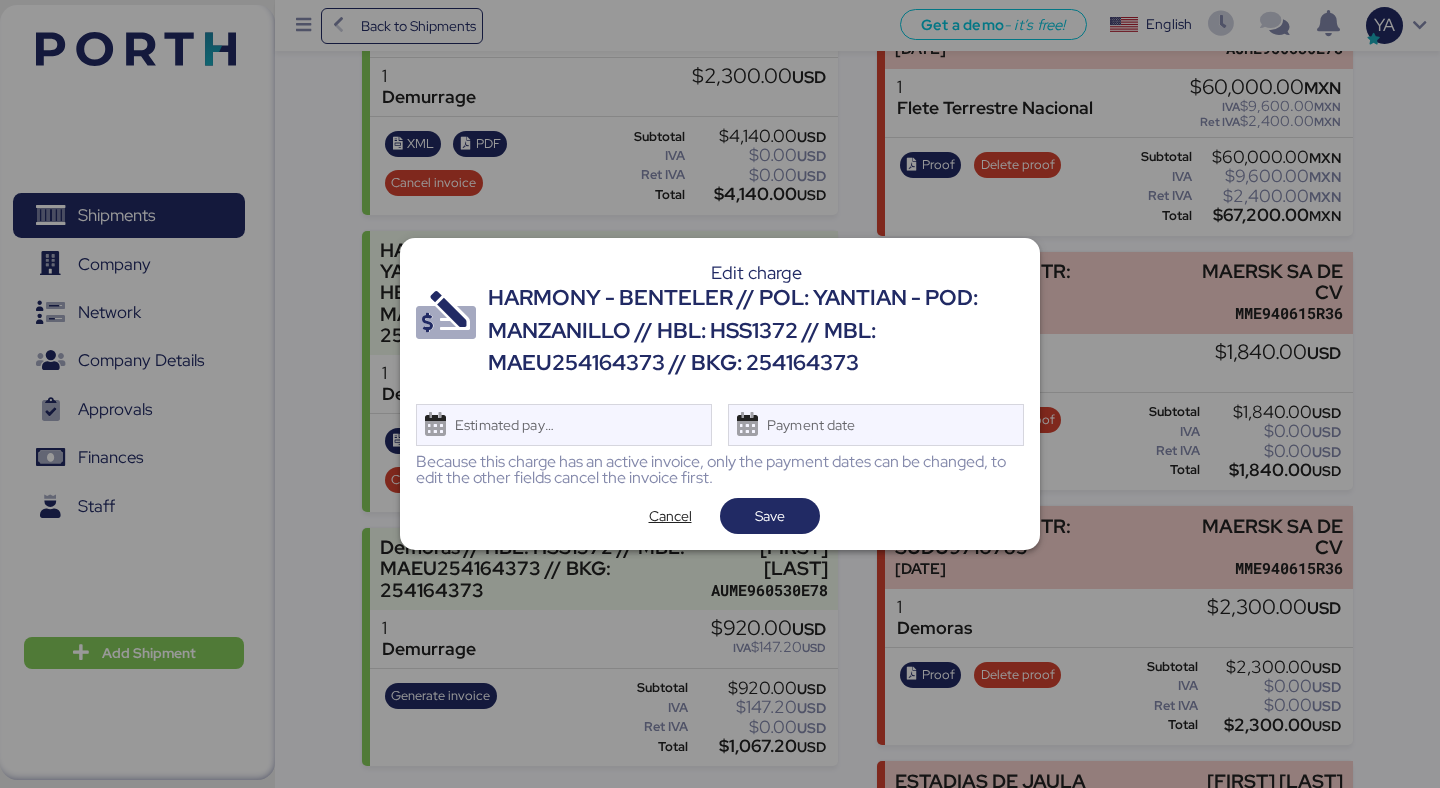 scroll, scrollTop: 1331, scrollLeft: 0, axis: vertical 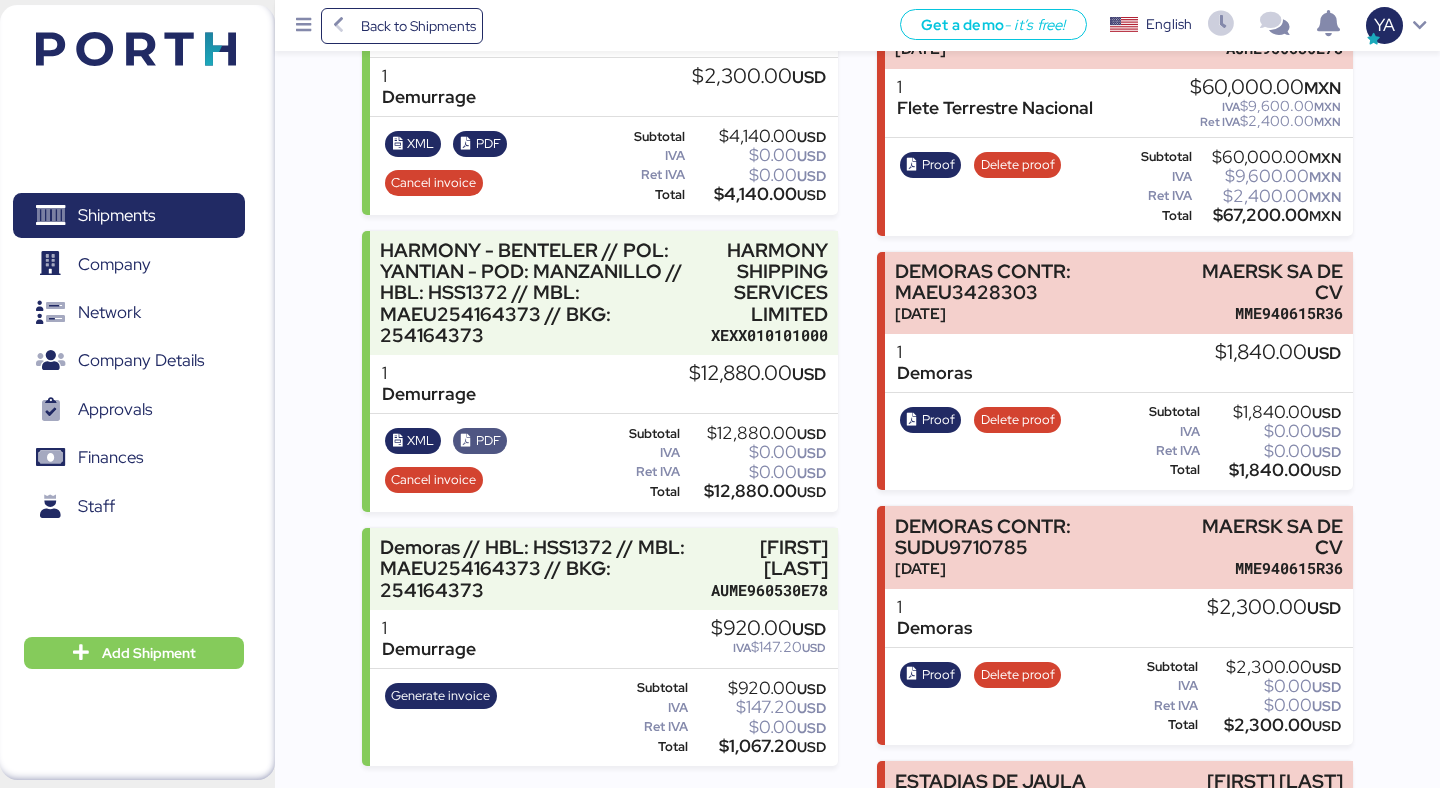click on "PDF" at bounding box center [488, 441] 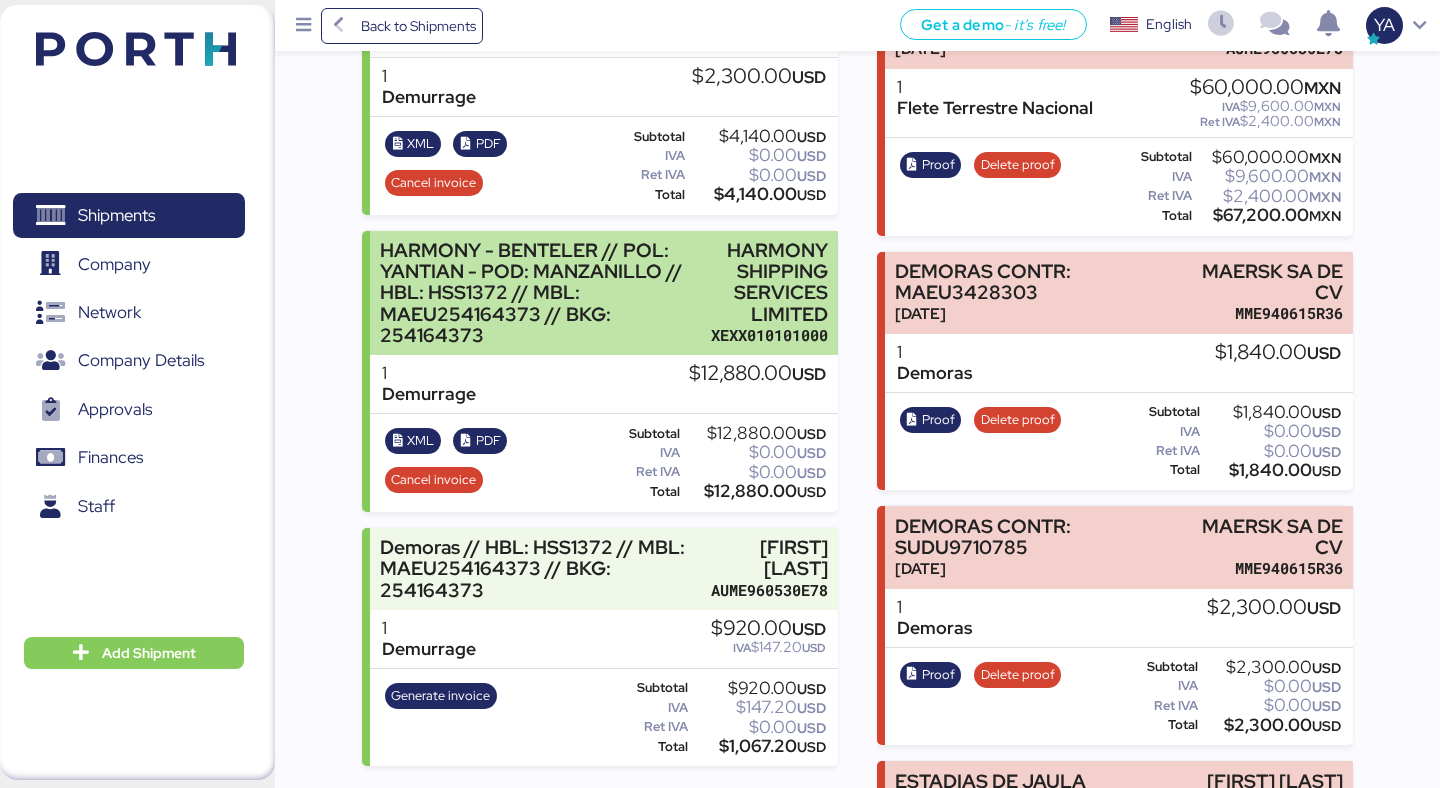scroll, scrollTop: 0, scrollLeft: 0, axis: both 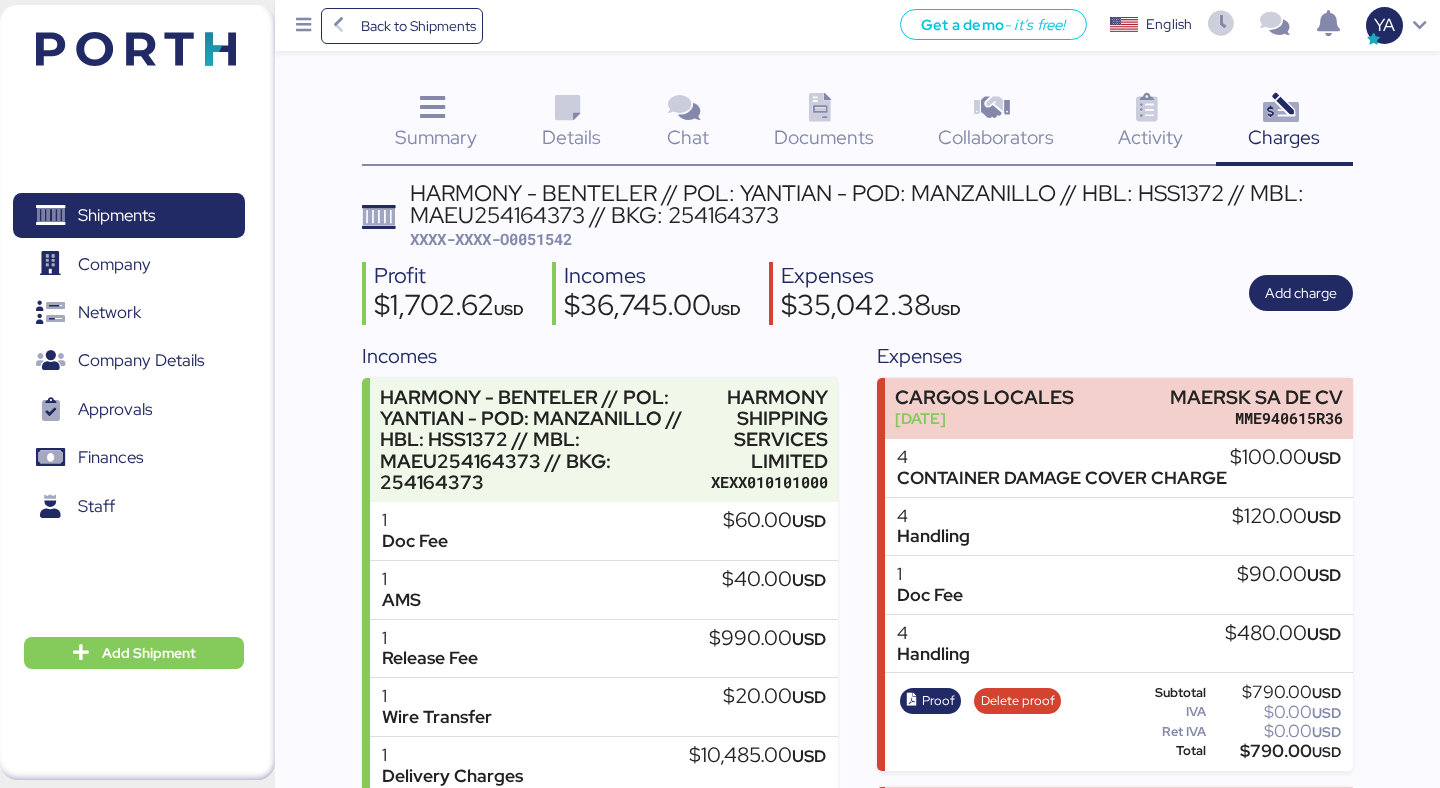 click on "HARMONY - BENTELER // POL: YANTIAN - POD: MANZANILLO // HBL: HSS1372 // MBL: MAEU254164373 // BKG: 254164373" at bounding box center [881, 204] 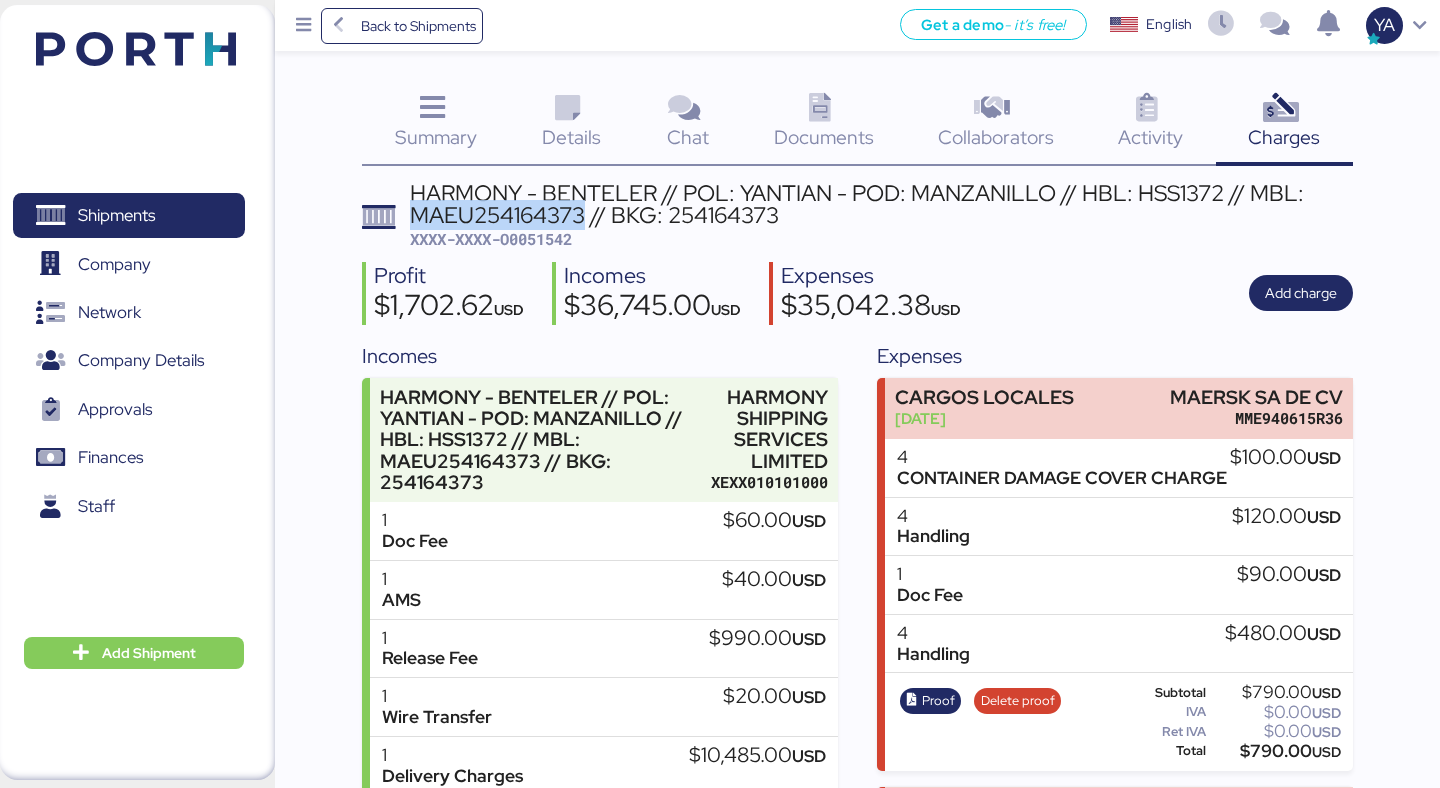 click on "HARMONY - BENTELER // POL: YANTIAN - POD: MANZANILLO // HBL: HSS1372 // MBL: MAEU254164373 // BKG: 254164373" at bounding box center (881, 204) 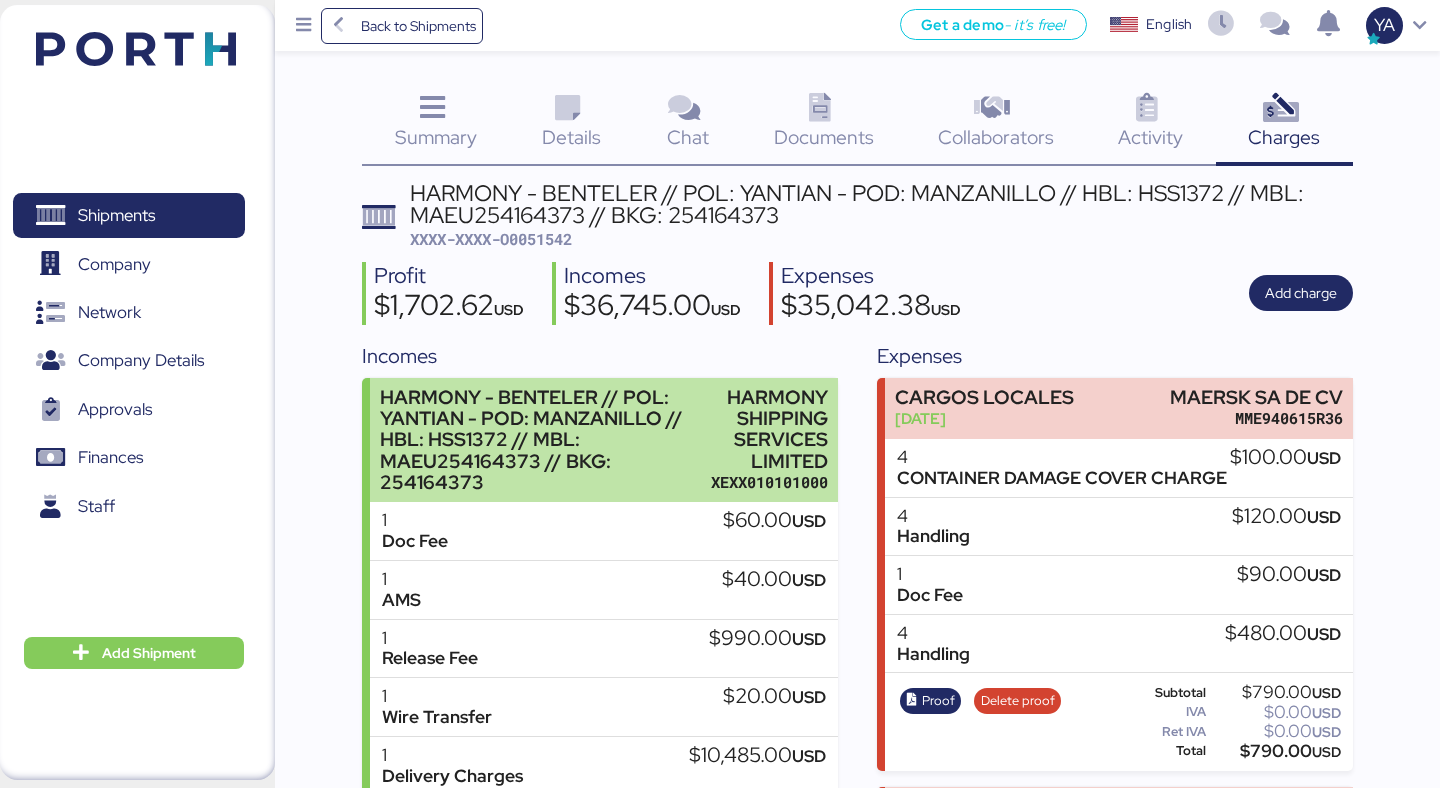 click on "HARMONY - BENTELER // POL: YANTIAN - POD: MANZANILLO // HBL: HSS1372 // MBL: MAEU254164373 // BKG: 254164373" at bounding box center [541, 440] 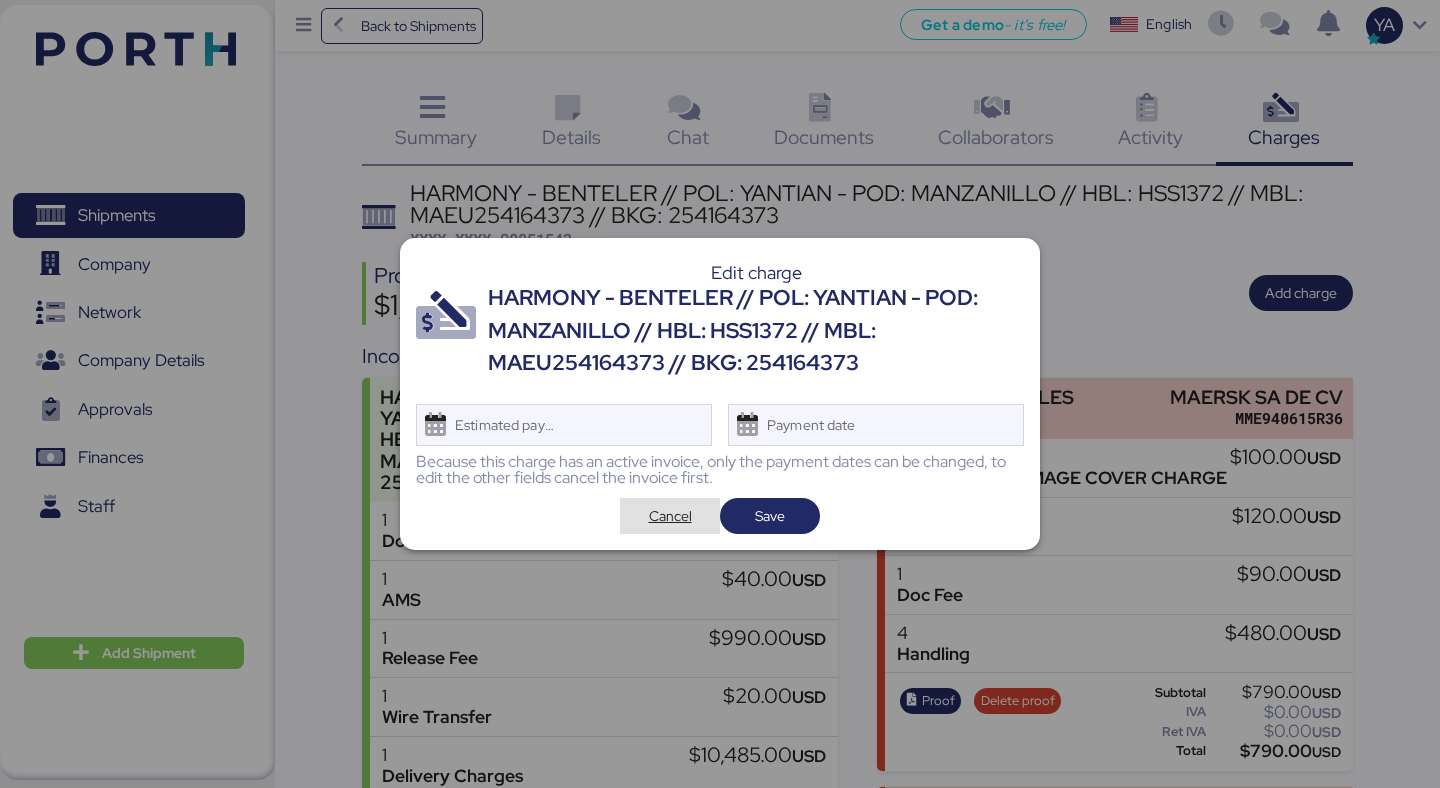 click on "Cancel" at bounding box center [670, 516] 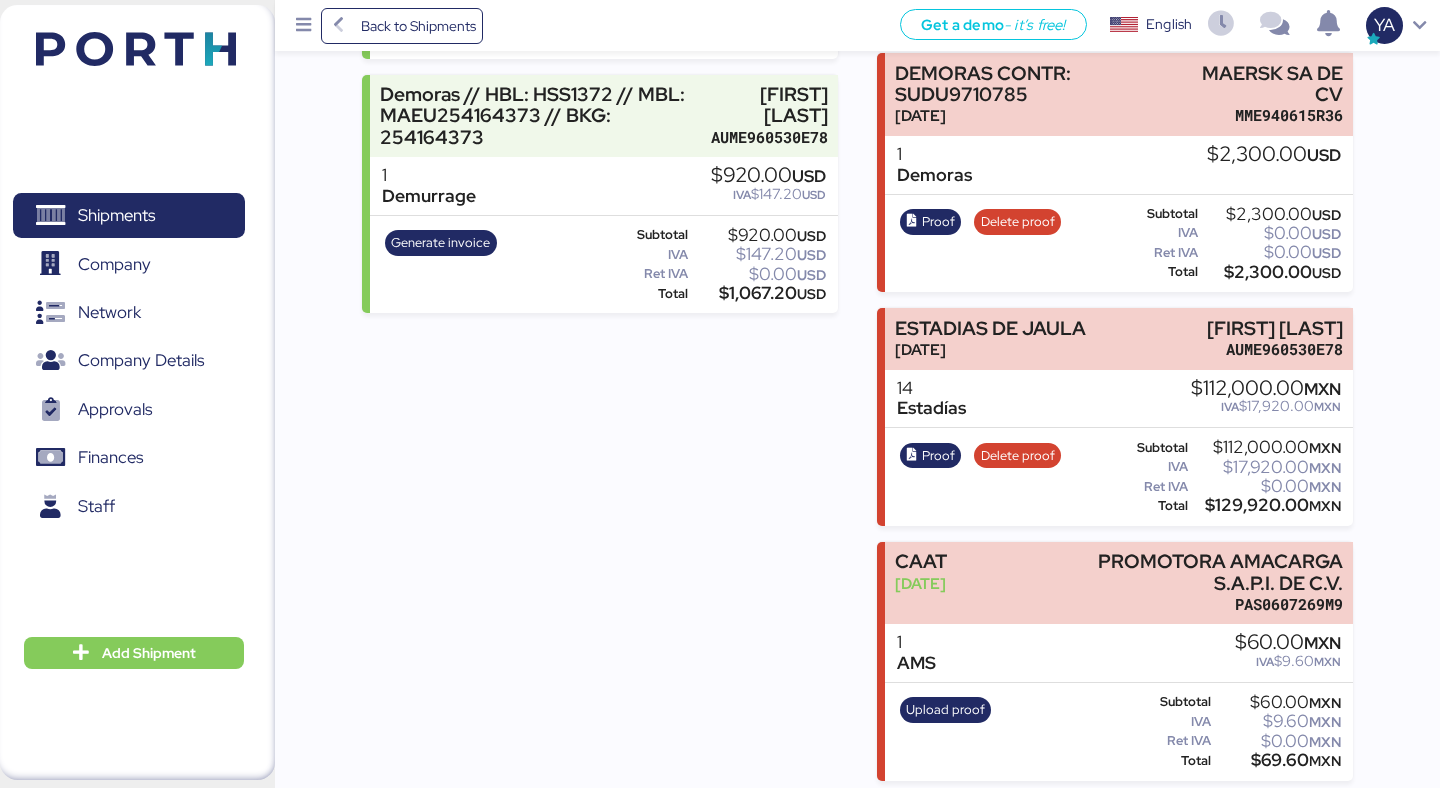 scroll, scrollTop: 1429, scrollLeft: 0, axis: vertical 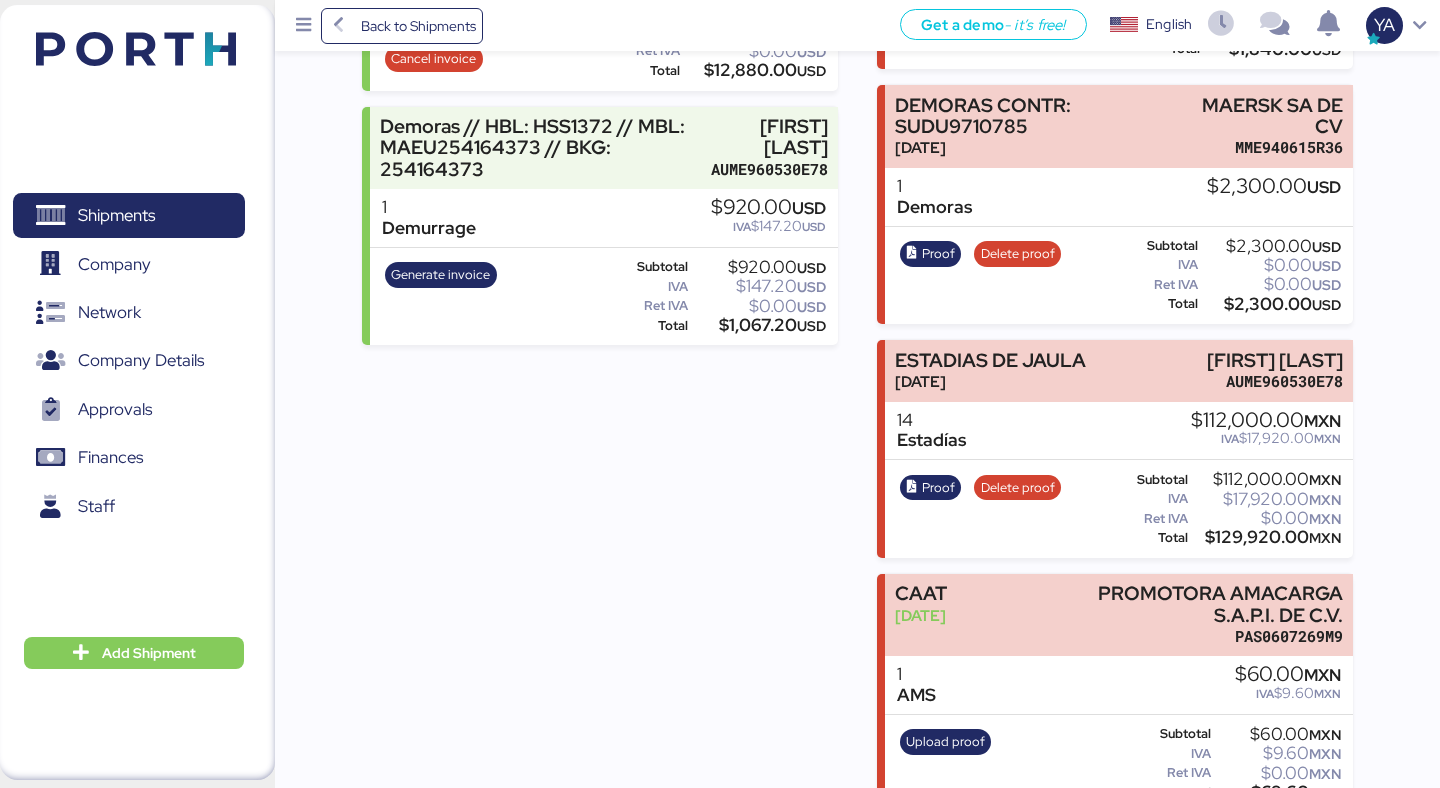 click on "Incomes HARMONY - BENTELER // POL: YANTIAN - POD: MANZANILLO // HBL: HSS1372 // MBL: MAEU254164373 // BKG: 254164373 HARMONY SHIPPING SERVICES LIMITED XEXX010101000 1  Doc Fee
$60.00  USD 1  AMS
$40.00  USD 1  Release Fee
$990.00  USD 1  Wire Transfer
$20.00  USD 1  Delivery Charges
$10,485.00  USD   XML   PDF Cancel invoice Subtotal
$11,595.00  USD IVA
$0.00  USD Ret IVA
$0.00  USD Total
$11,595.00  USD Trucking stays // HBL: HSS1372 // MBL: MAEU254164373 // BKG: 254164373 HARMONY SHIPPING SERVICES LIMITED XEXX010101000 14  STAYING FEE
$7,210.00  USD   XML   PDF Cancel invoice Subtotal
$7,210.00  USD IVA
$0.00  USD Ret IVA
$0.00  USD Total
$7,210.00  USD Demurrage // HBL: HSS1372 // MBL: MAEU254164373 // BKG: 254164373 HARMONY SHIPPING SERVICES LIMITED XEXX010101000 1  Demurrage
$1,840.00  USD 1  Demurrage
$2,300.00  USD   XML   PDF Cancel invoice Subtotal USD IVA 1" at bounding box center (599, -172) 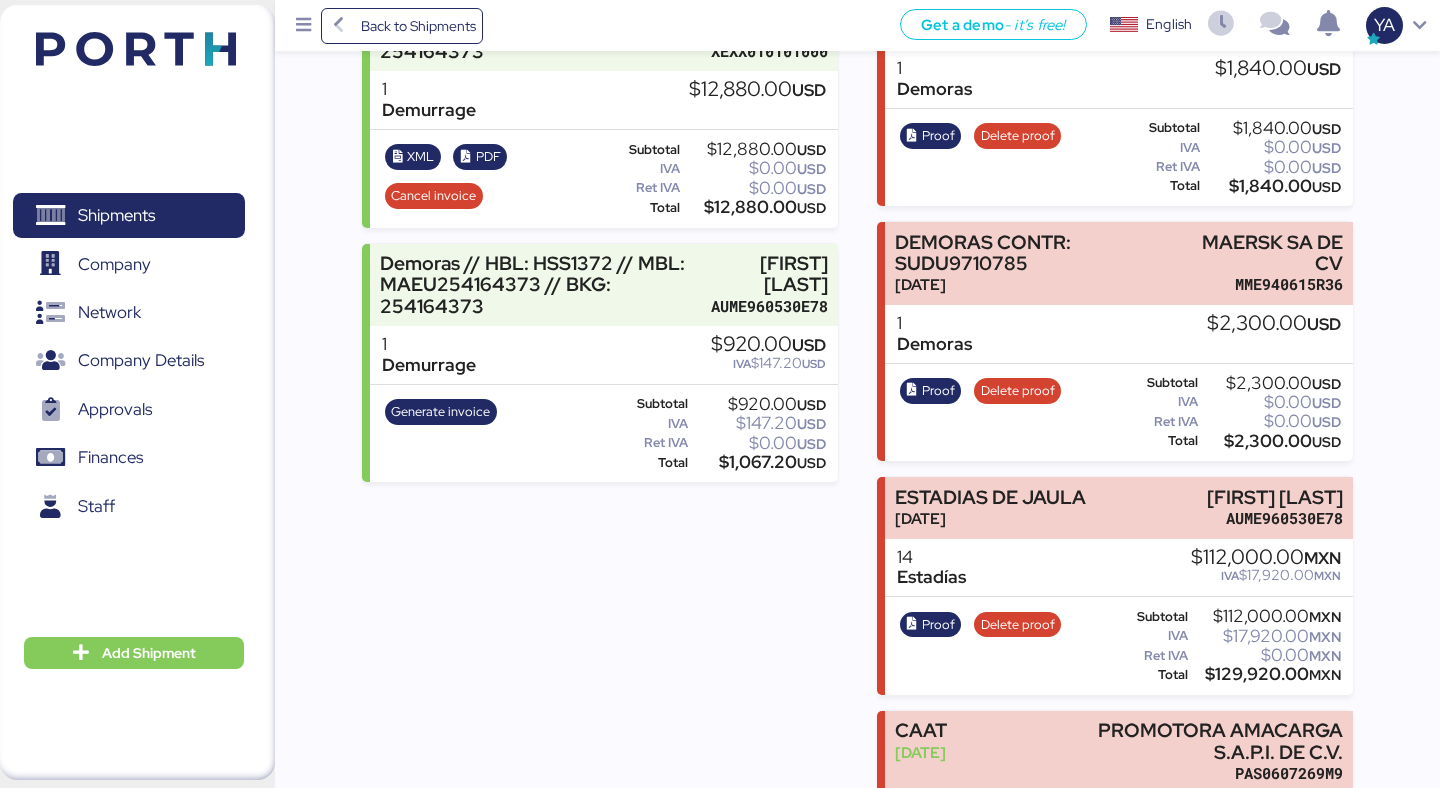 scroll, scrollTop: 1613, scrollLeft: 0, axis: vertical 